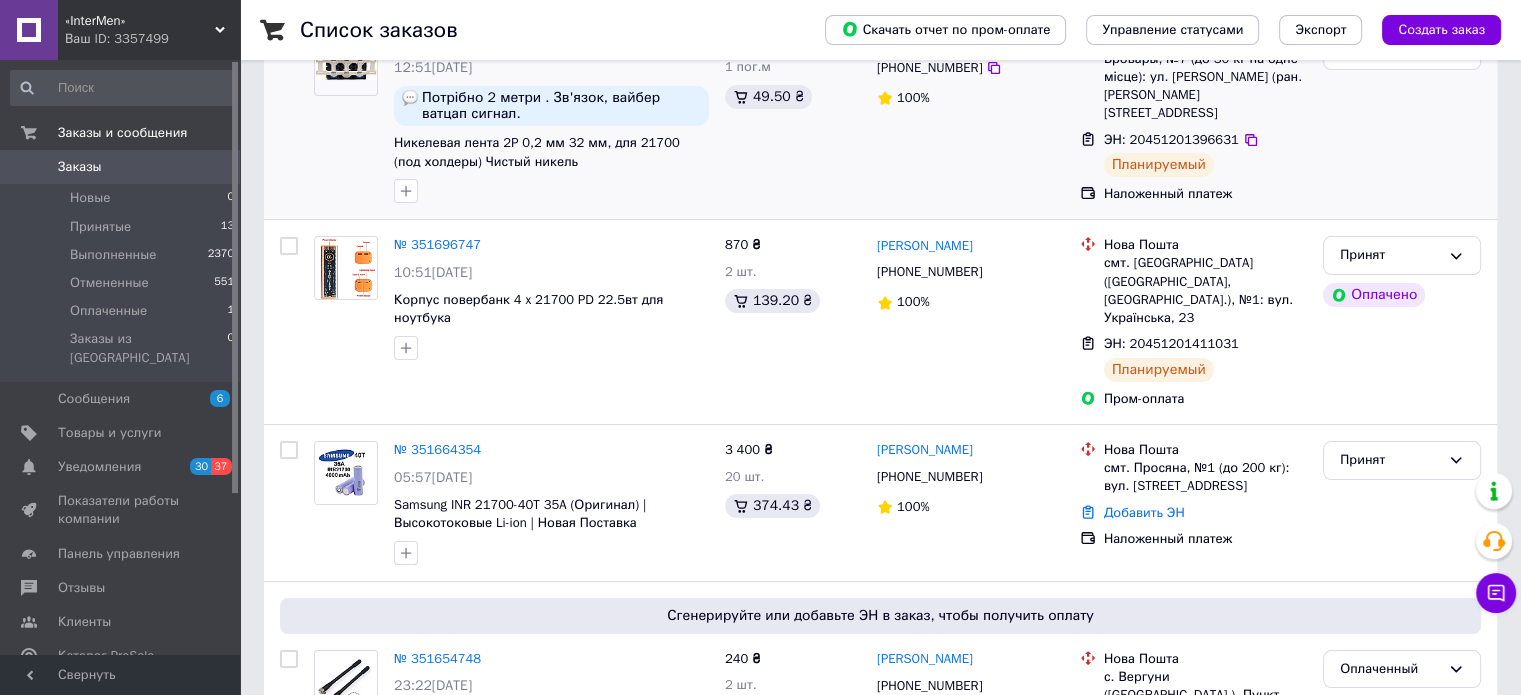 scroll, scrollTop: 300, scrollLeft: 0, axis: vertical 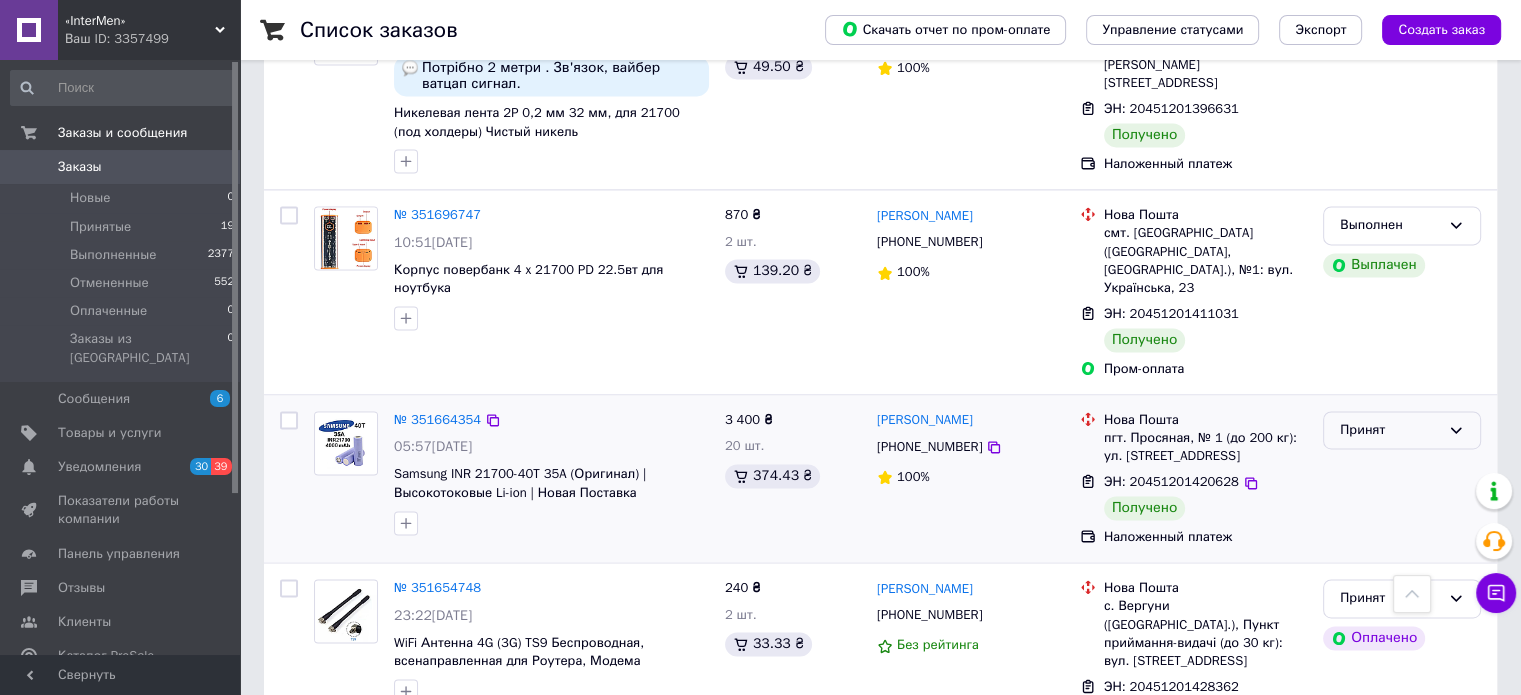 click 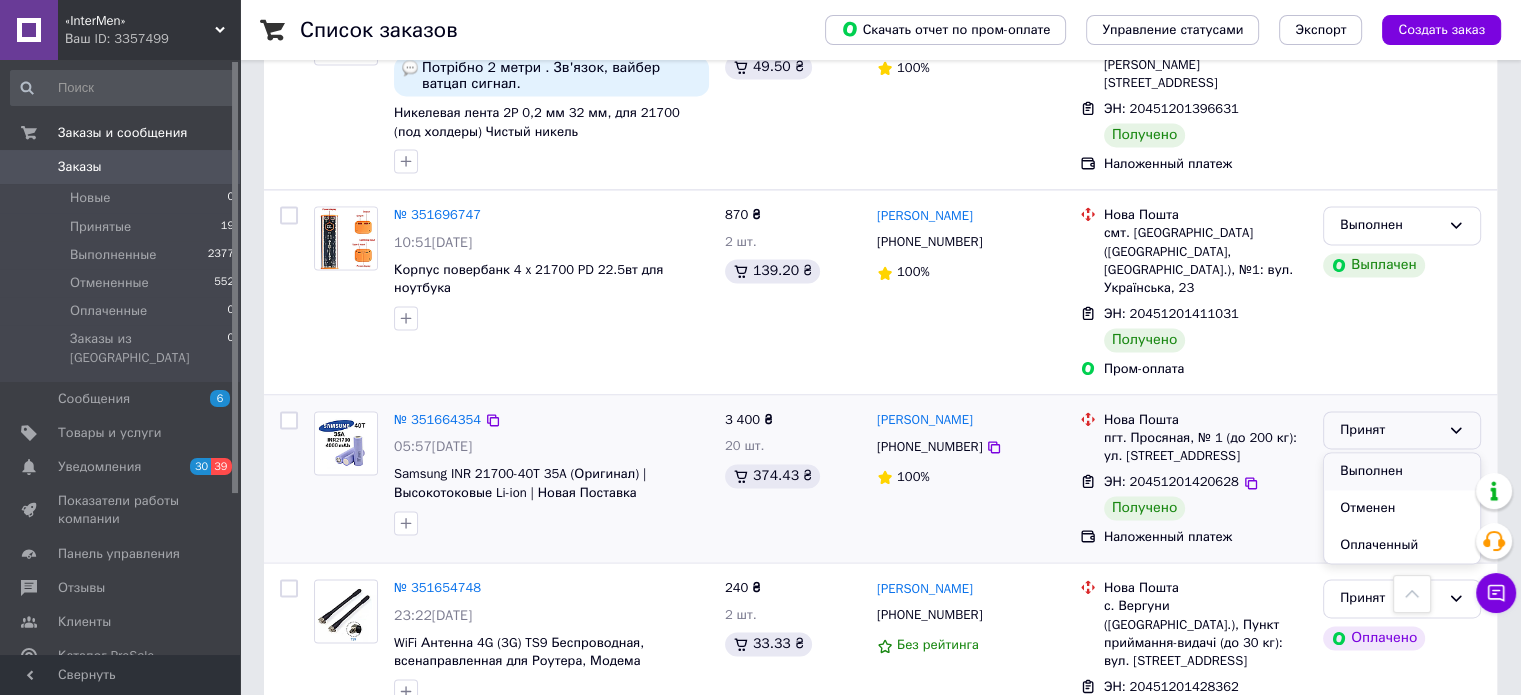 click on "Выполнен" at bounding box center (1402, 471) 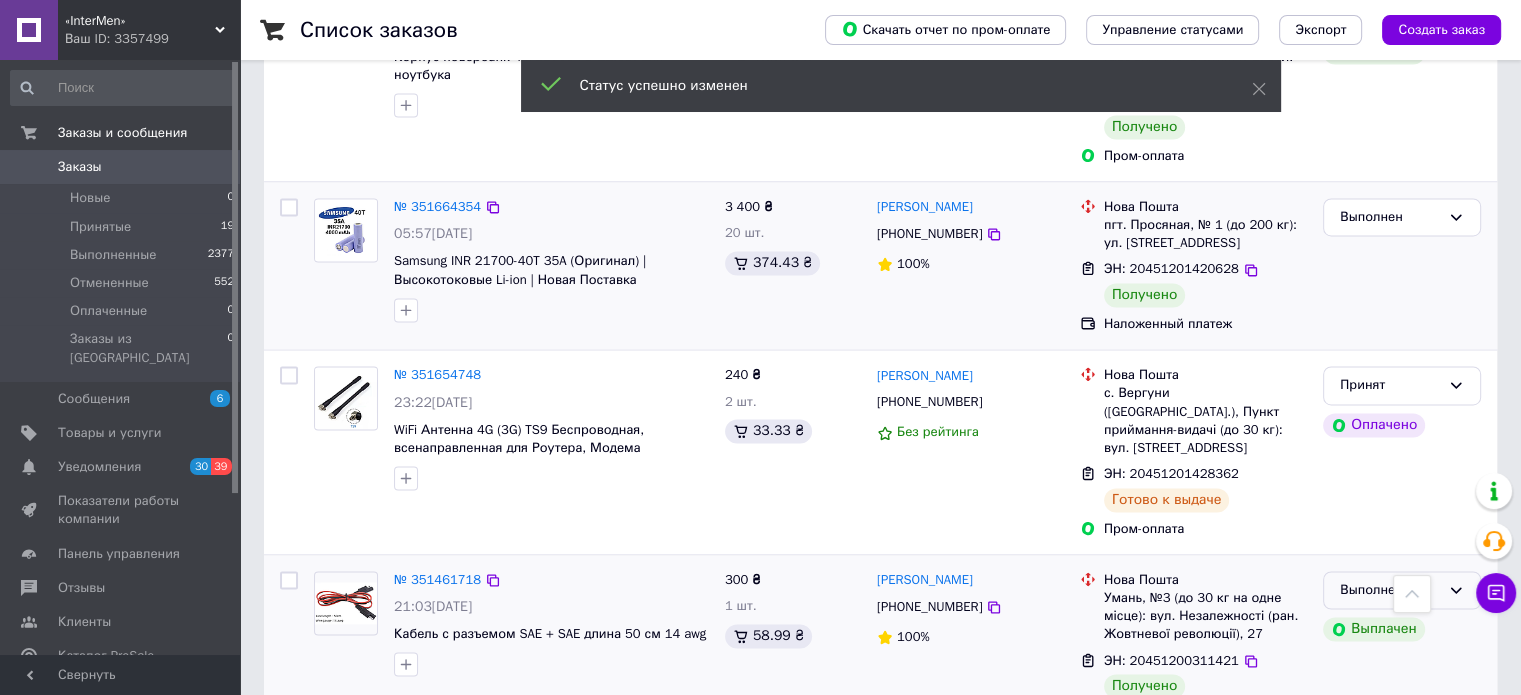 scroll, scrollTop: 3200, scrollLeft: 0, axis: vertical 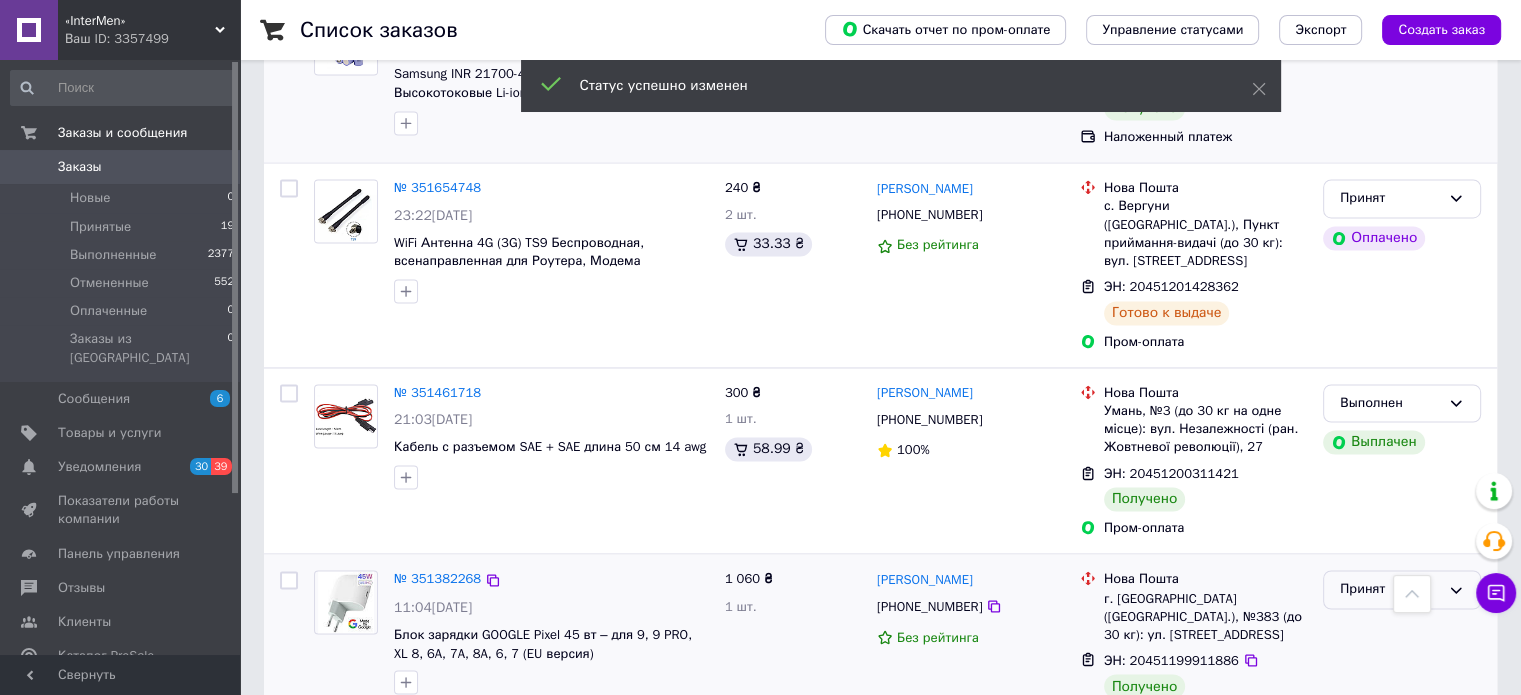 click on "Принят" at bounding box center [1402, 589] 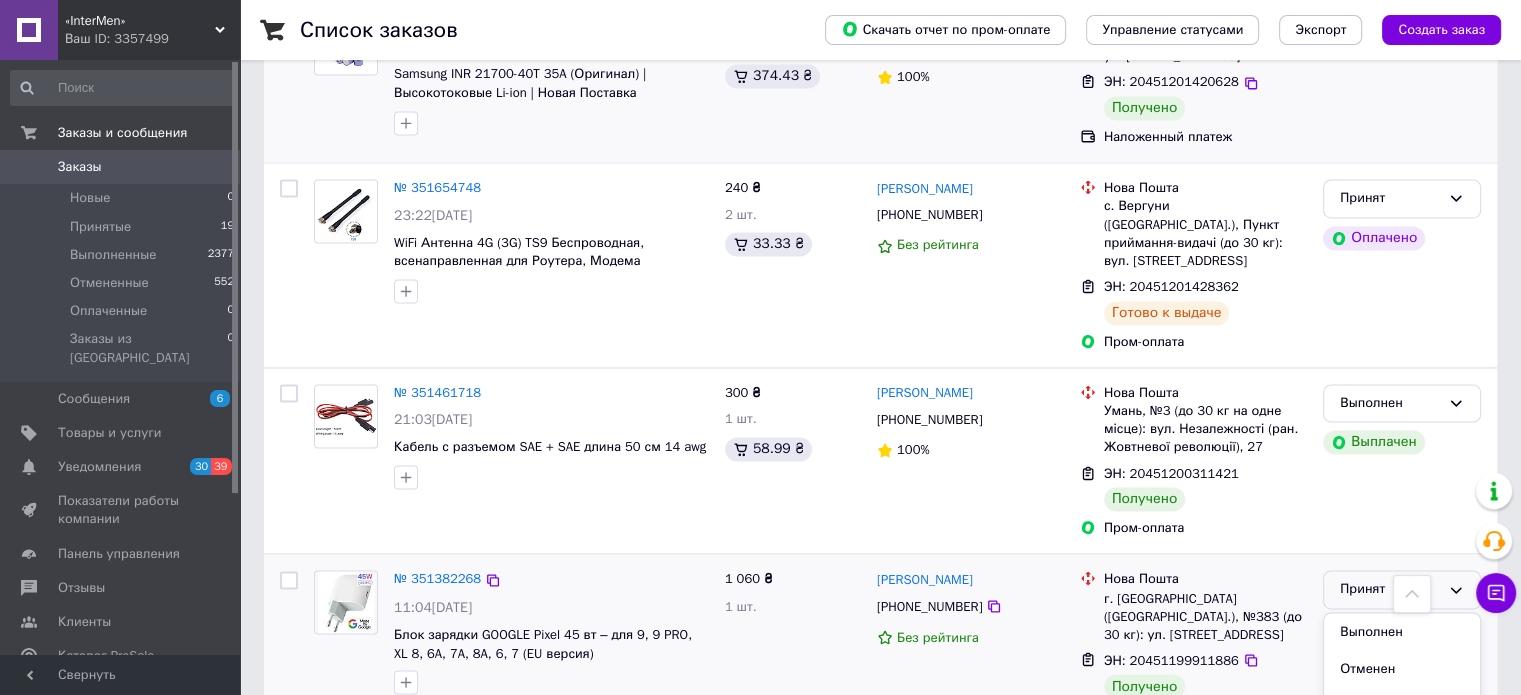 click on "Выполнен" at bounding box center [1402, 631] 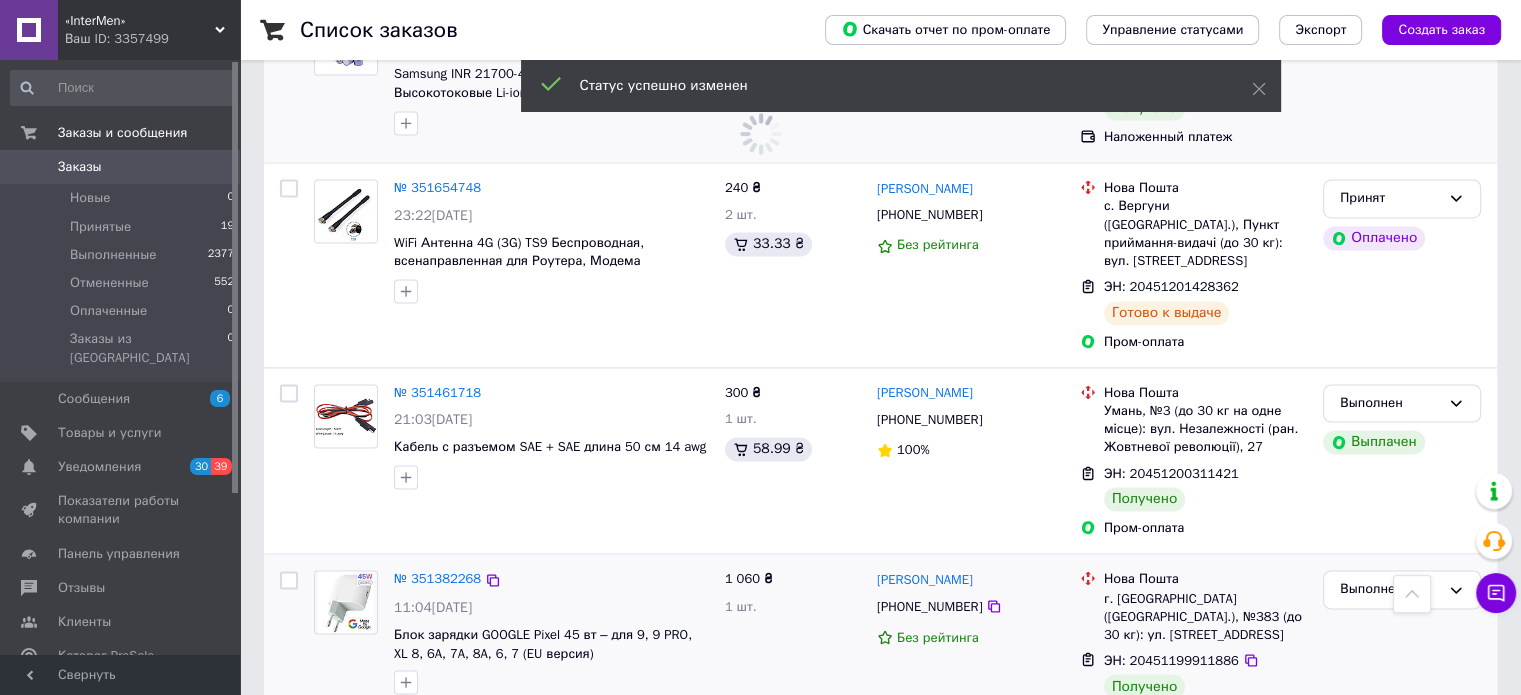 scroll, scrollTop: 3296, scrollLeft: 0, axis: vertical 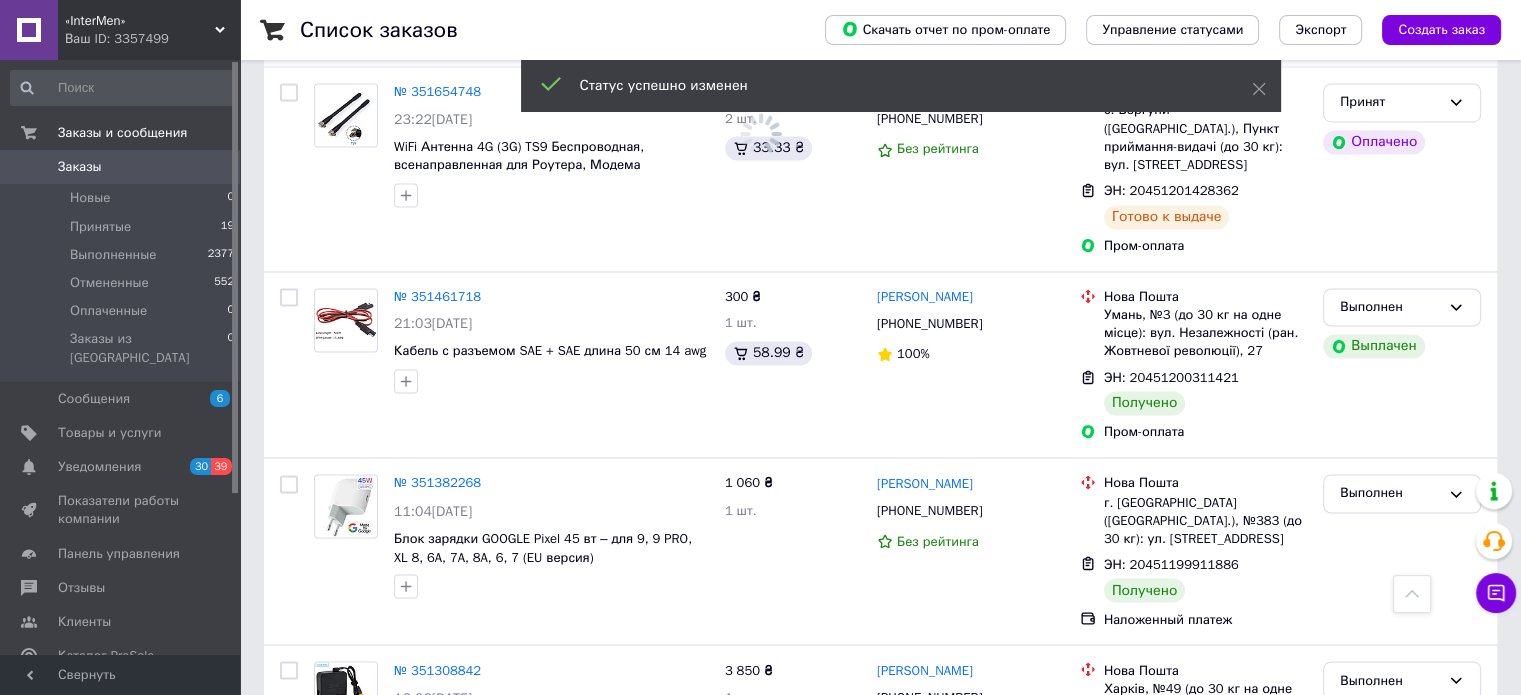 click on "2" at bounding box center [327, 857] 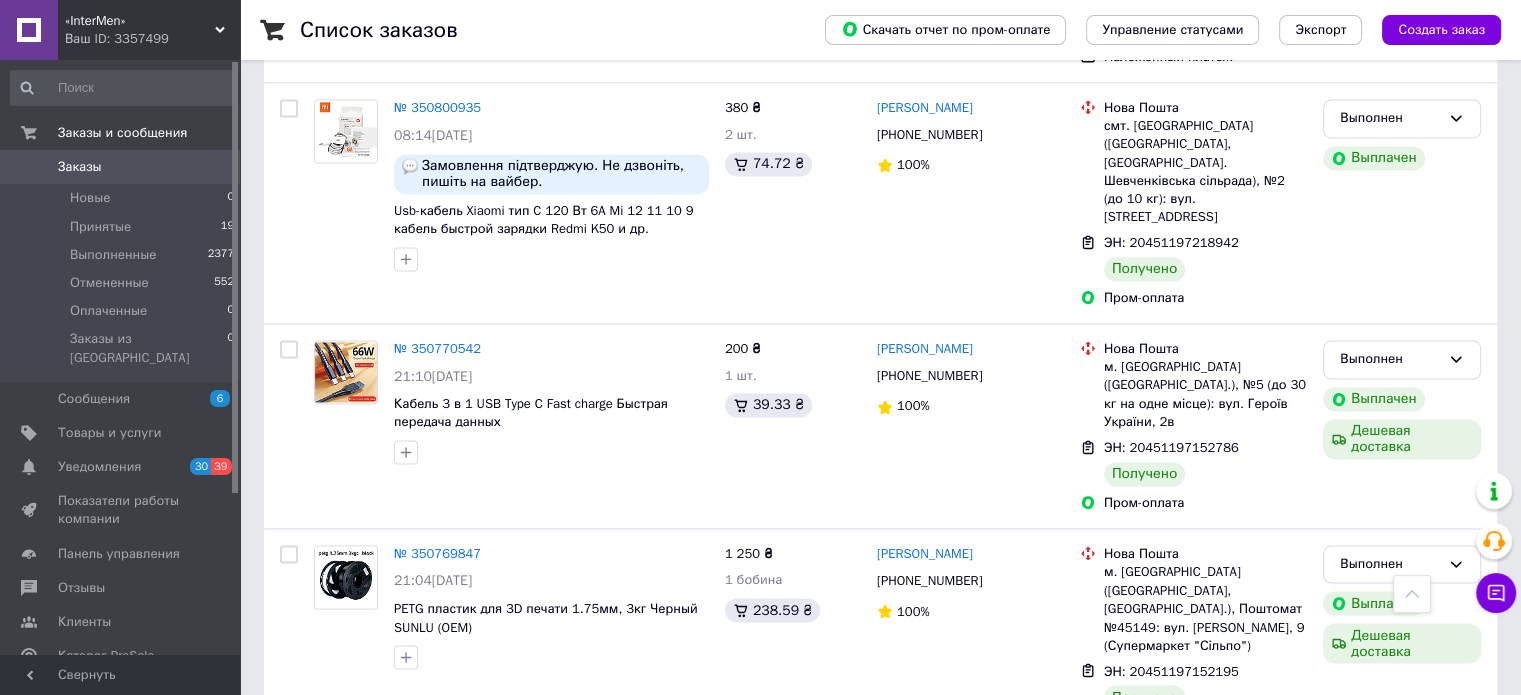 scroll, scrollTop: 3216, scrollLeft: 0, axis: vertical 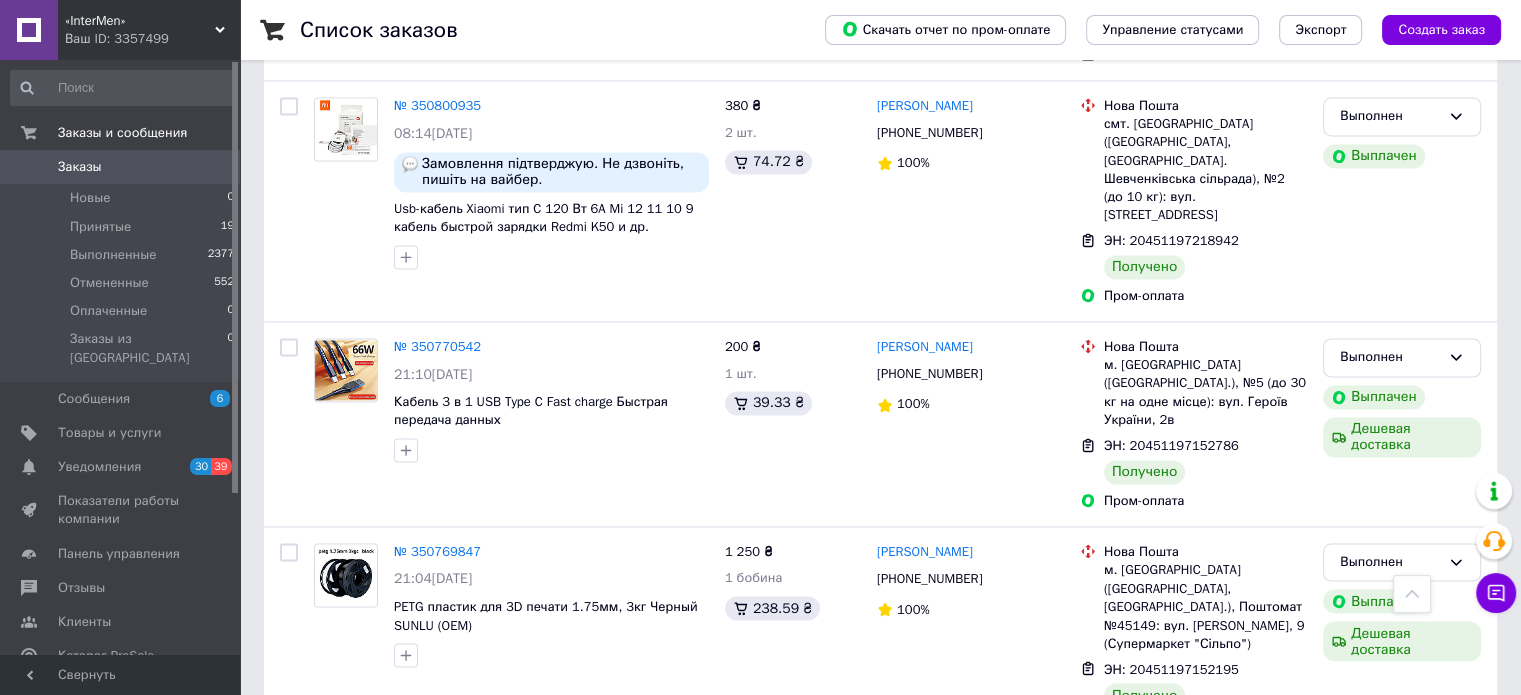 click on "1" at bounding box center (415, 794) 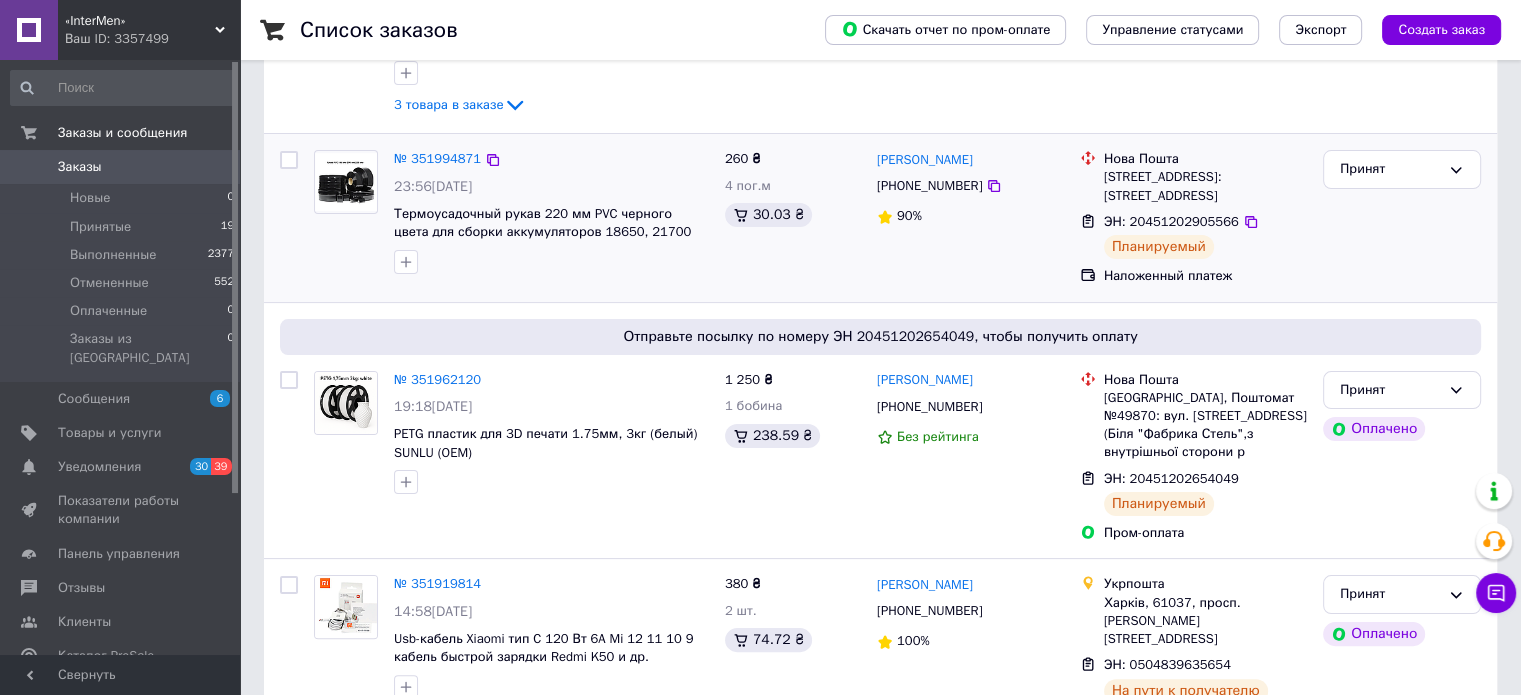 scroll, scrollTop: 400, scrollLeft: 0, axis: vertical 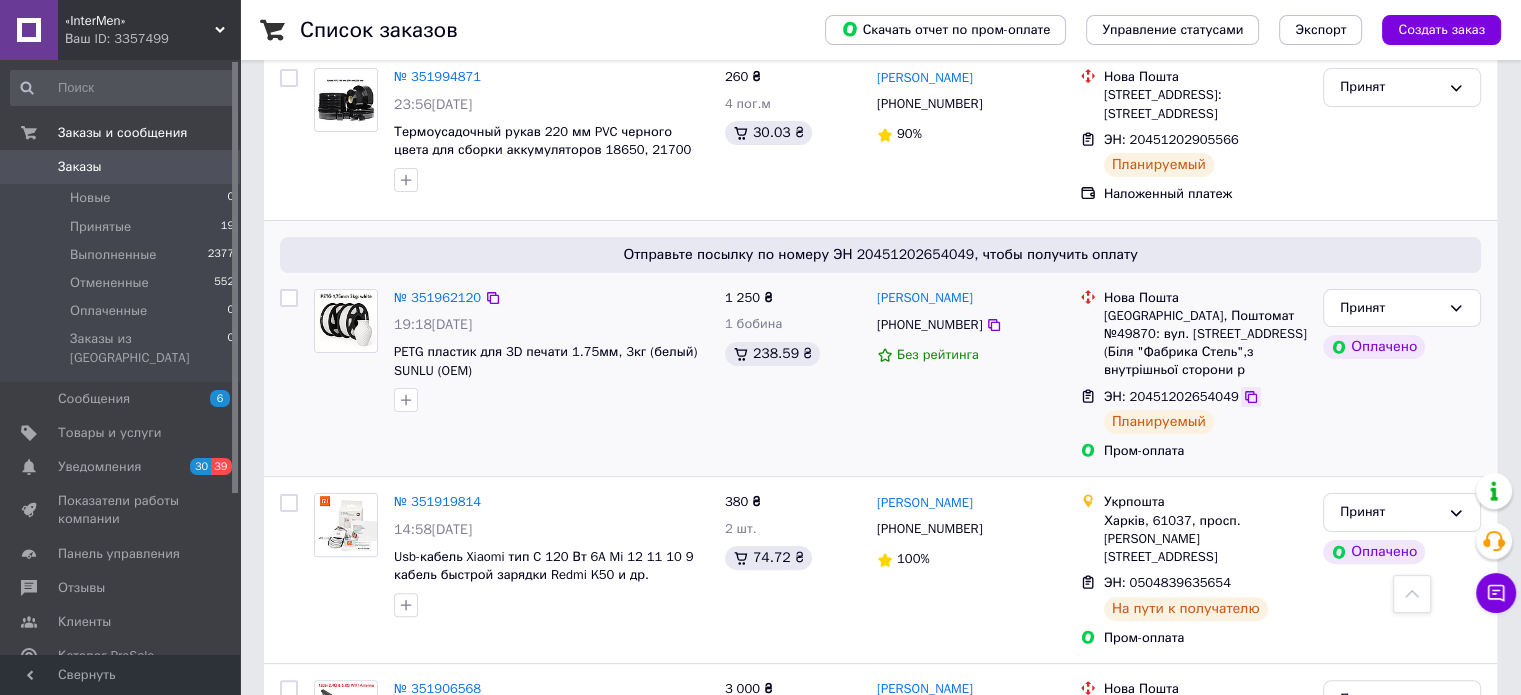 click 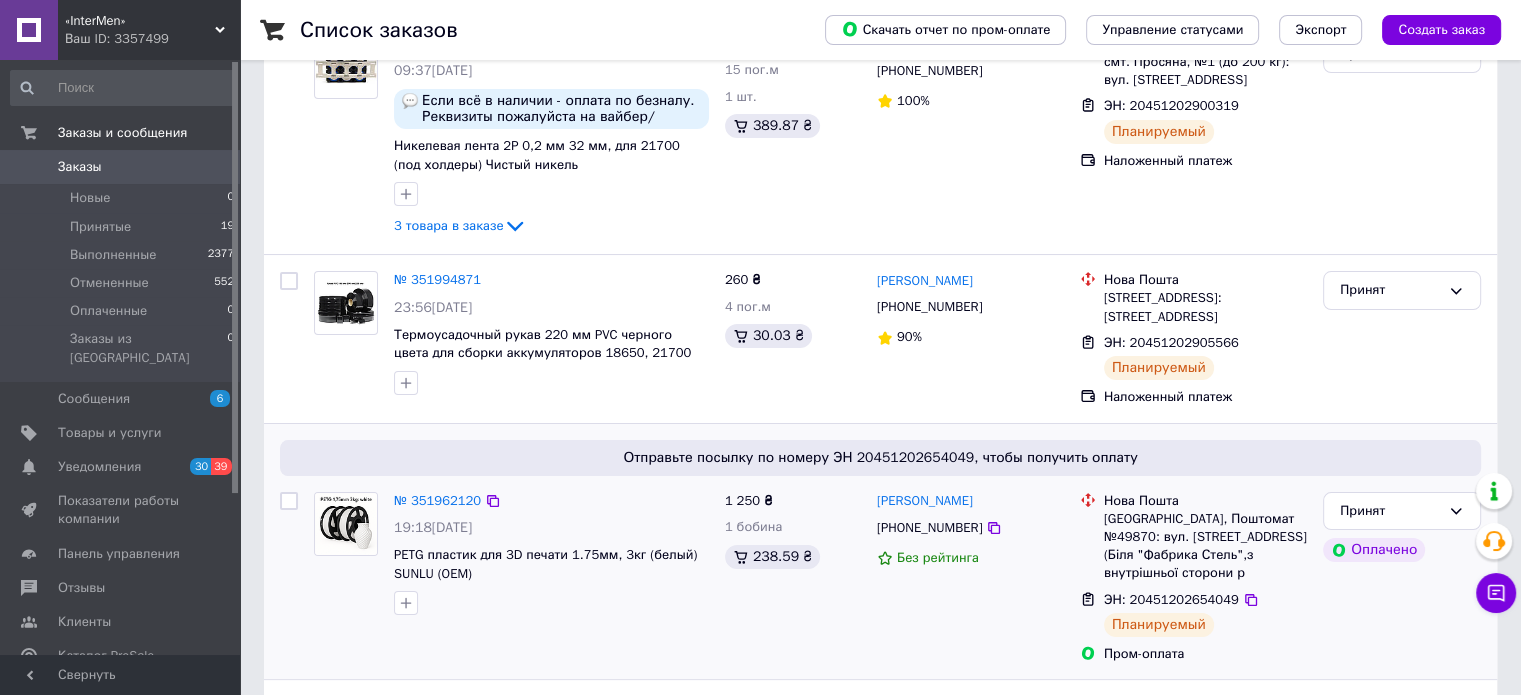 scroll, scrollTop: 500, scrollLeft: 0, axis: vertical 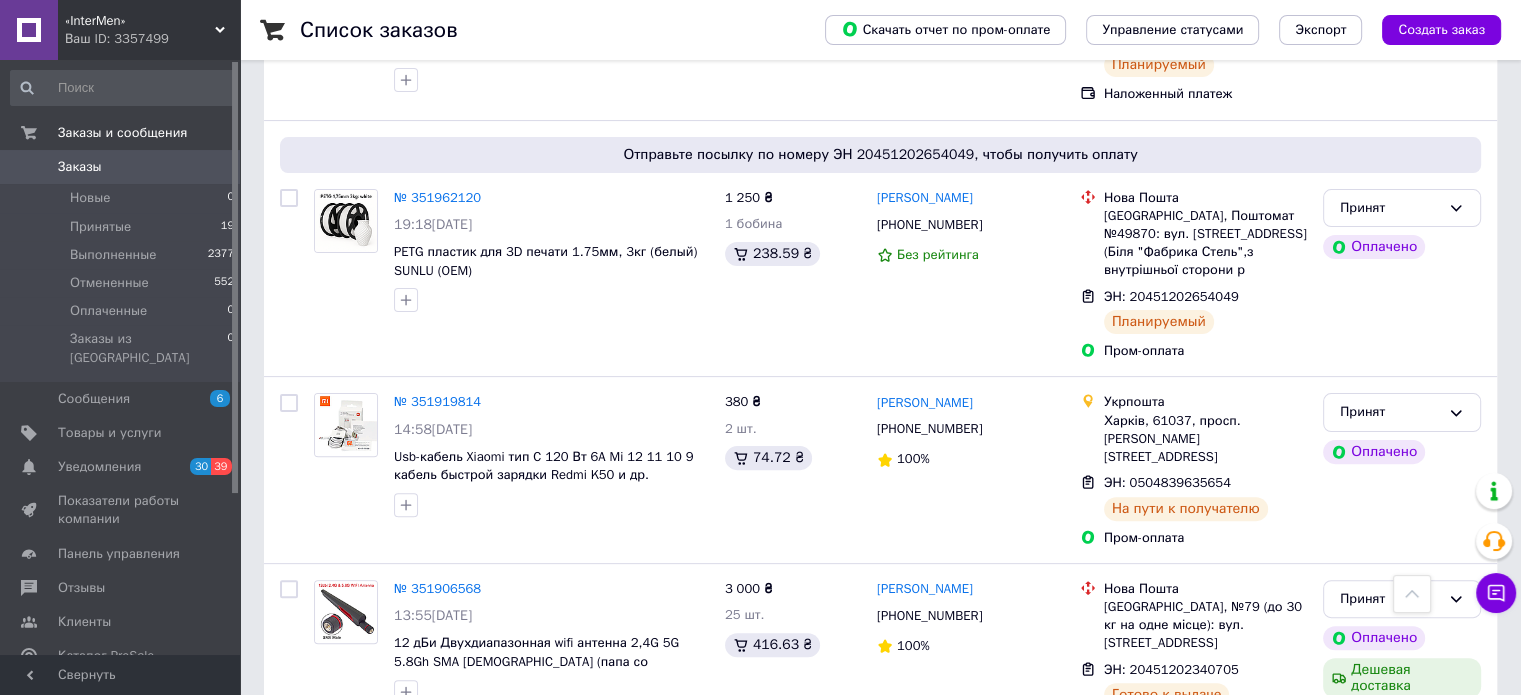 click on "Заказы" at bounding box center (80, 167) 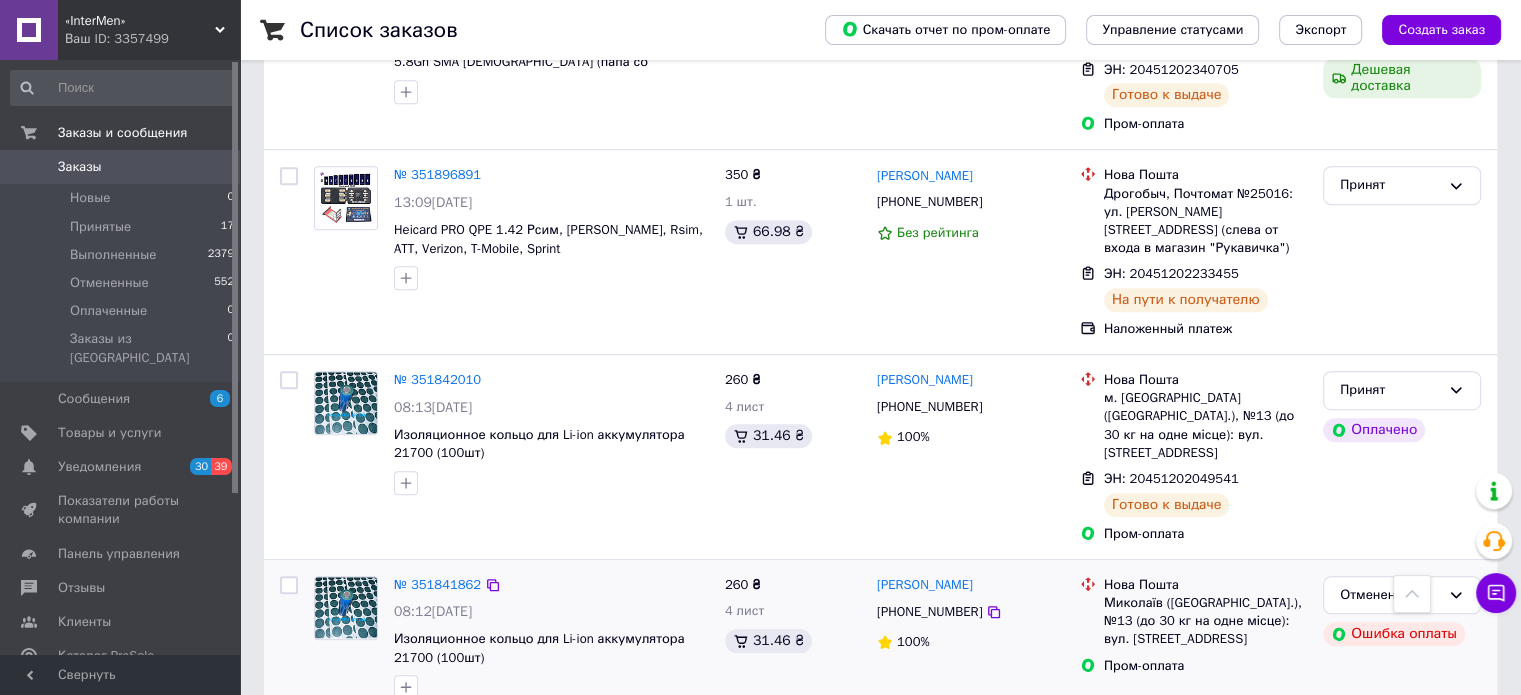 scroll, scrollTop: 1400, scrollLeft: 0, axis: vertical 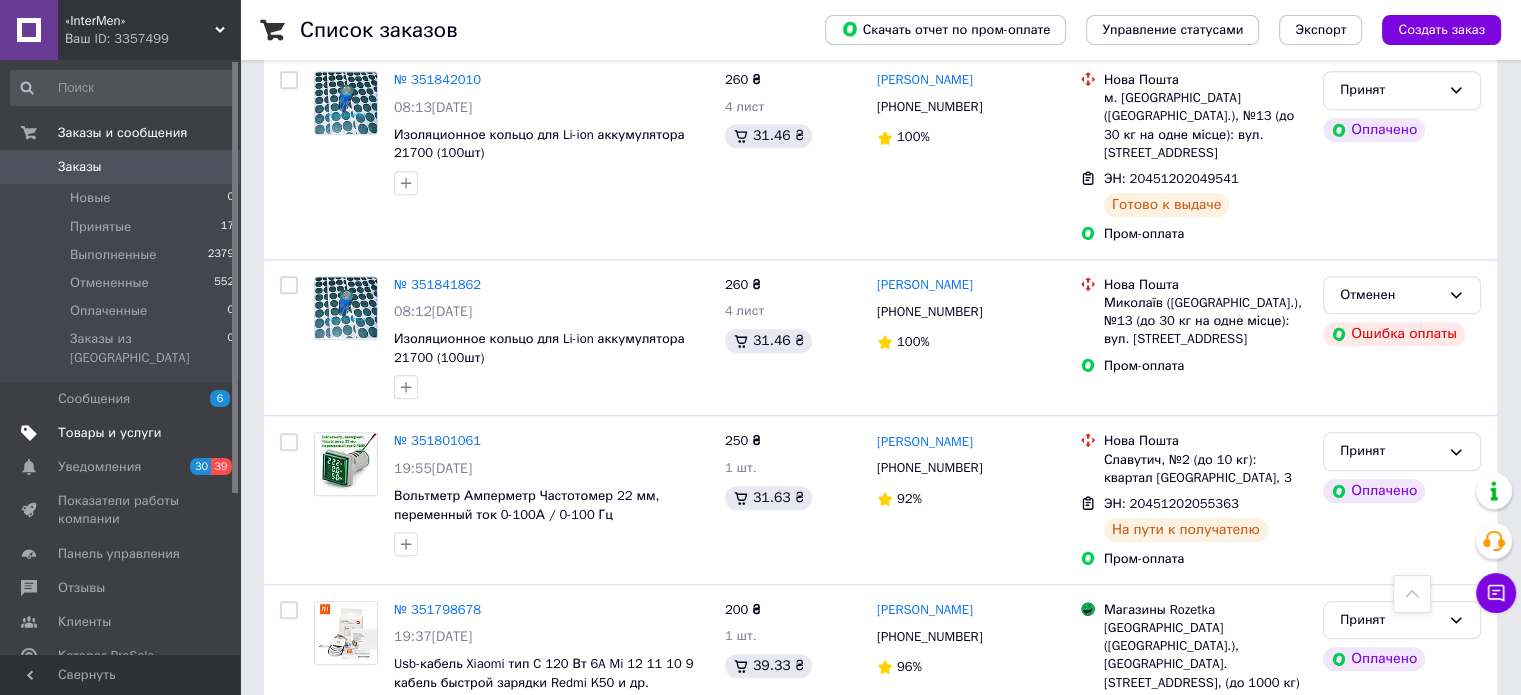 click on "Товары и услуги" at bounding box center (110, 433) 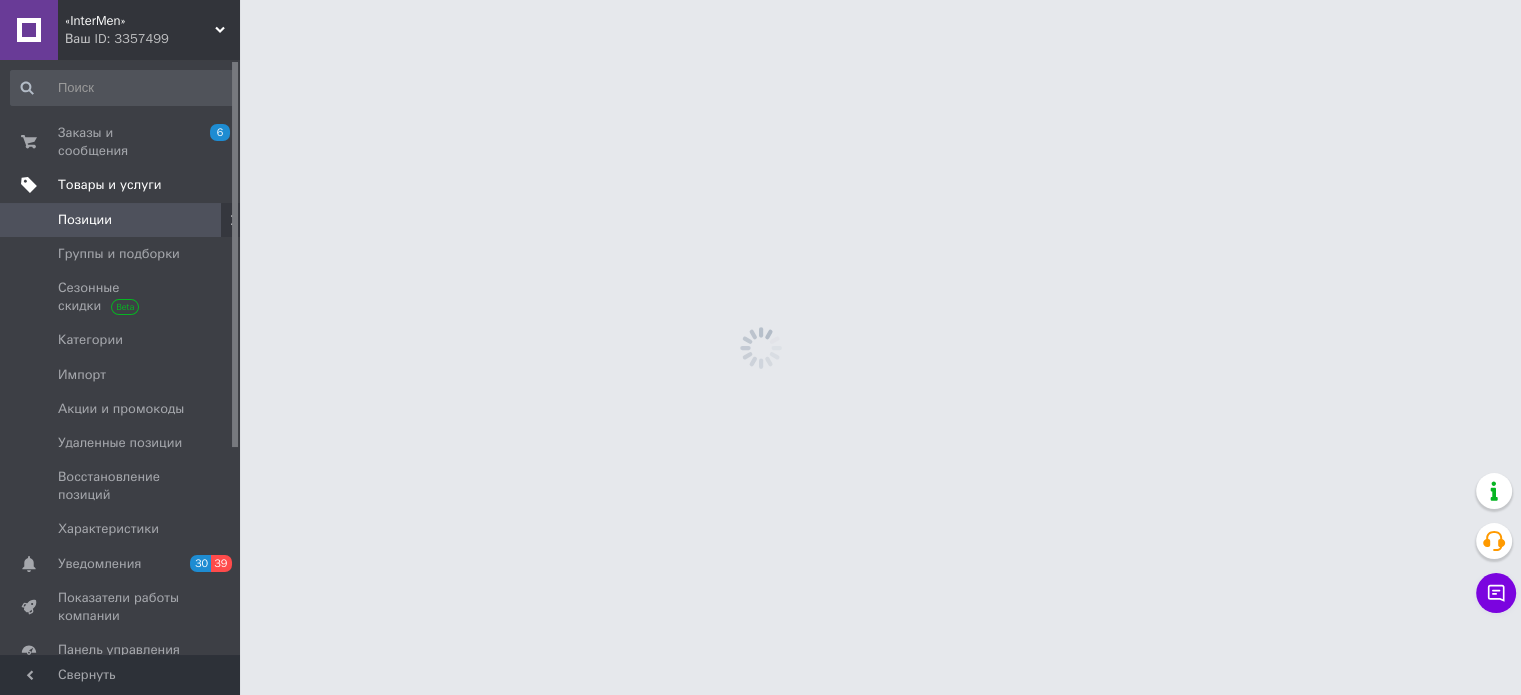 scroll, scrollTop: 0, scrollLeft: 0, axis: both 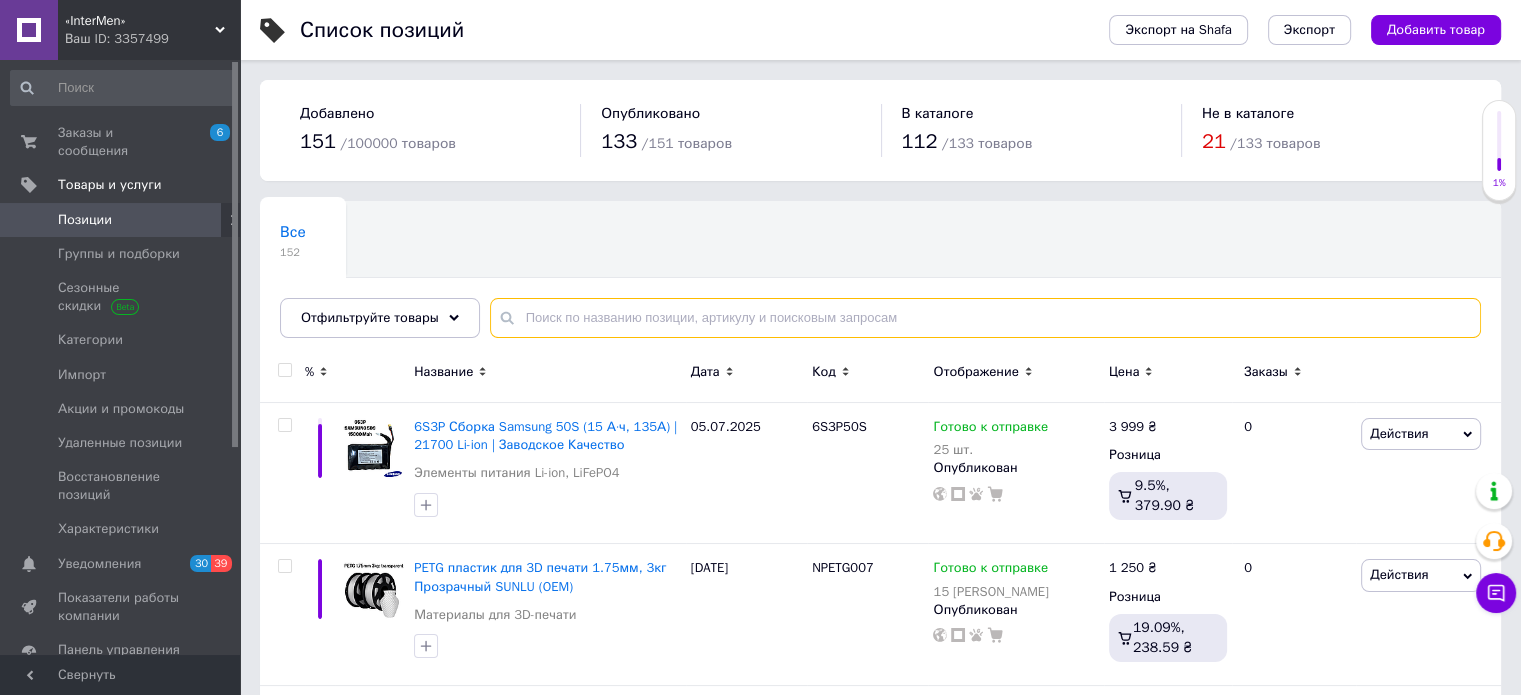 click at bounding box center (985, 318) 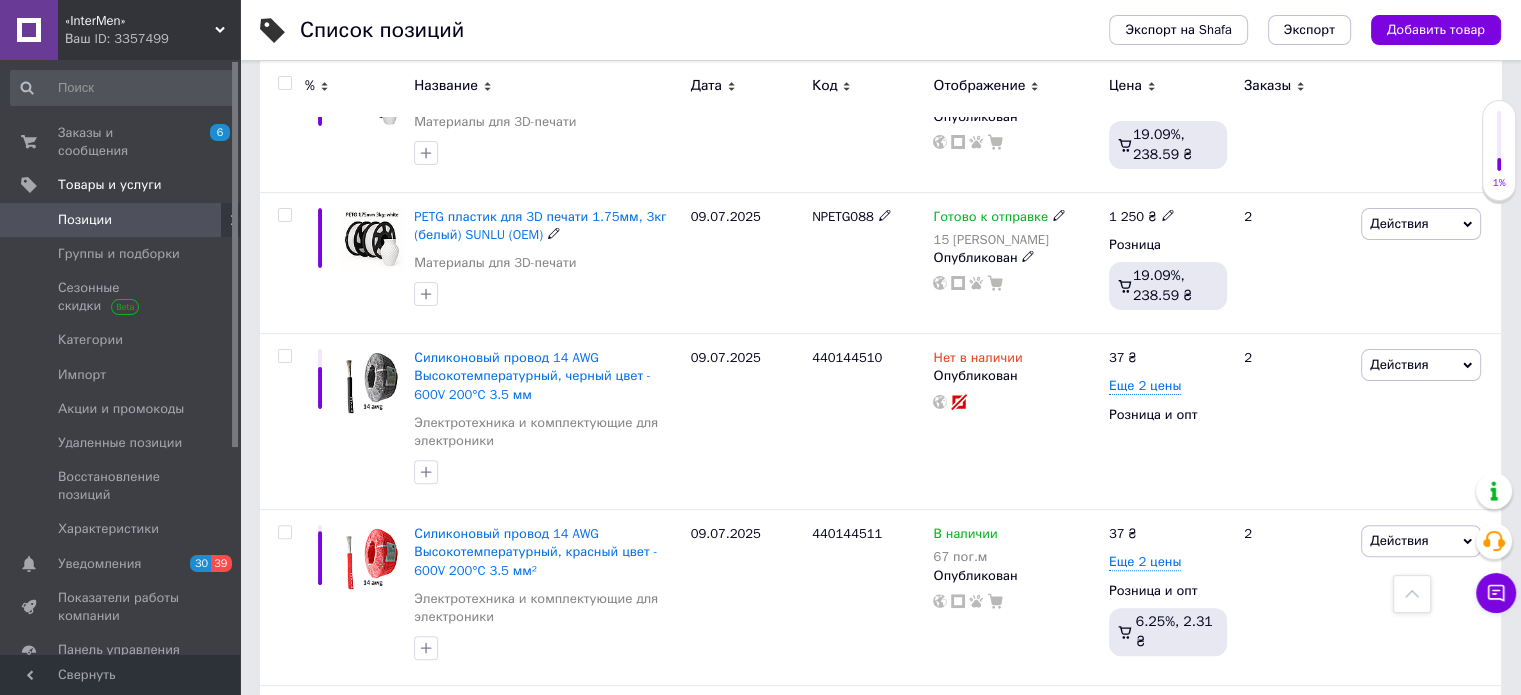 scroll, scrollTop: 0, scrollLeft: 0, axis: both 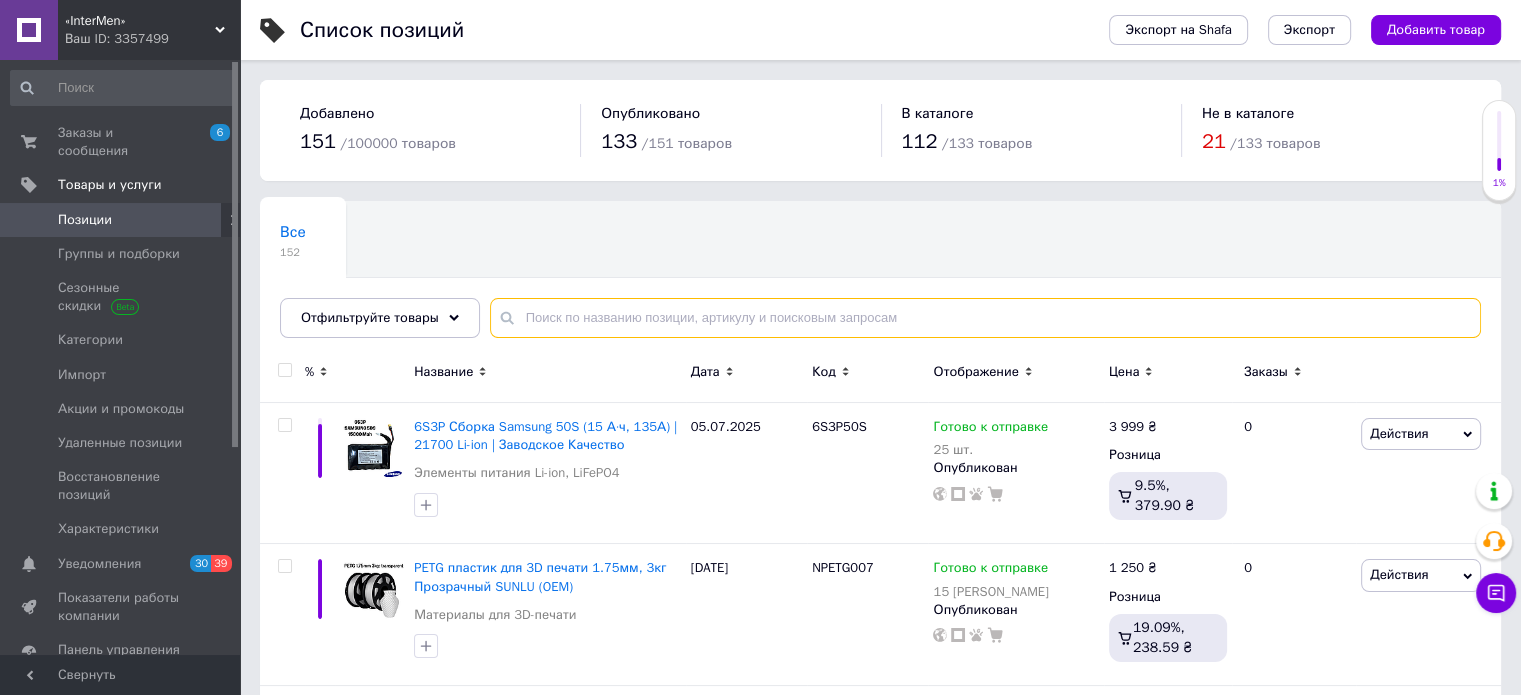 click at bounding box center [985, 318] 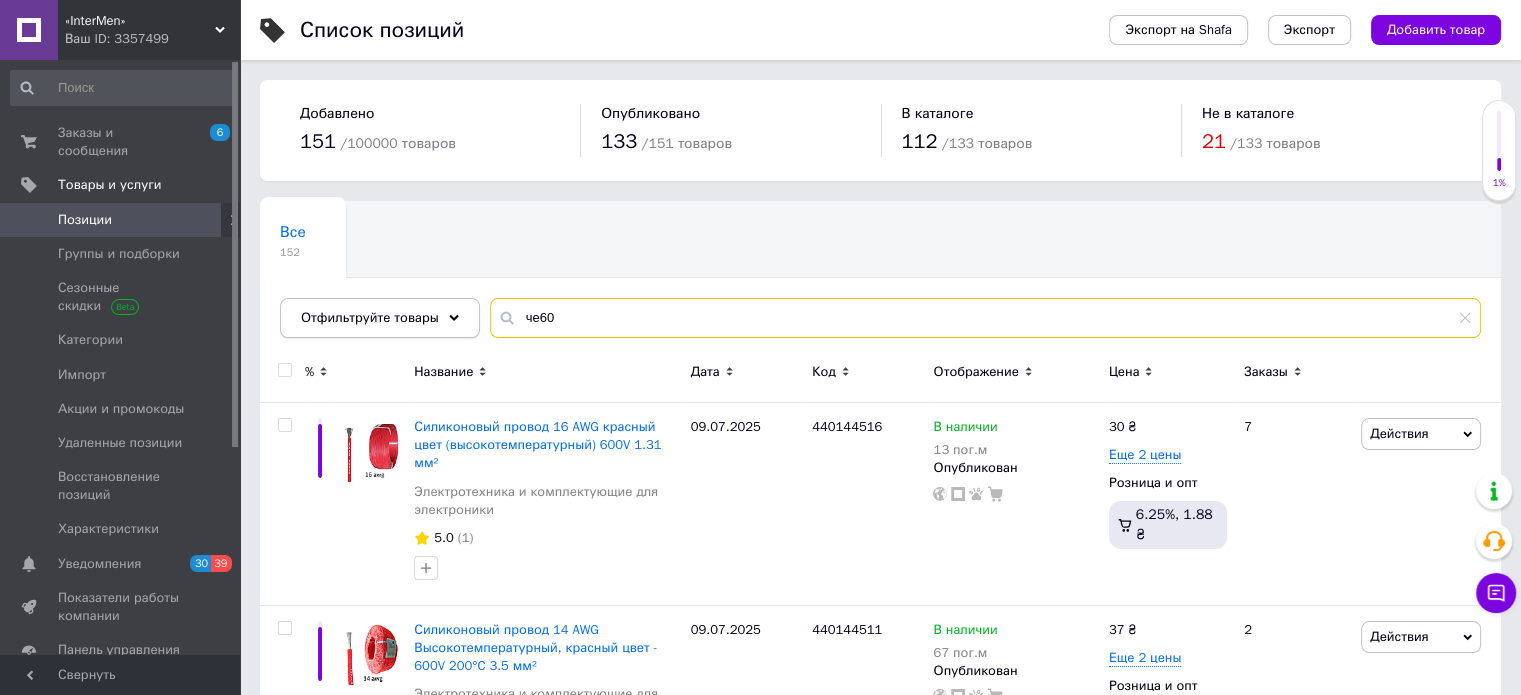 drag, startPoint x: 486, startPoint y: 316, endPoint x: 445, endPoint y: 314, distance: 41.04875 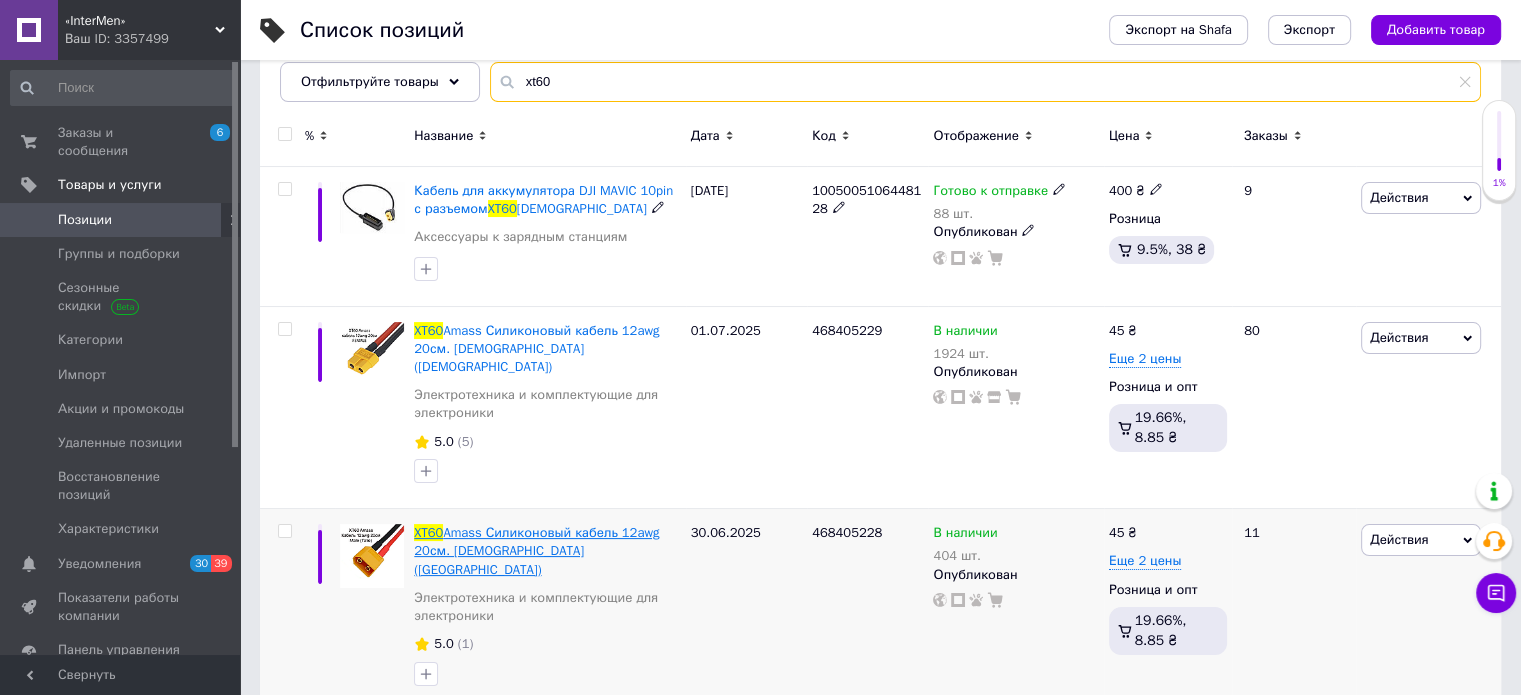 scroll, scrollTop: 300, scrollLeft: 0, axis: vertical 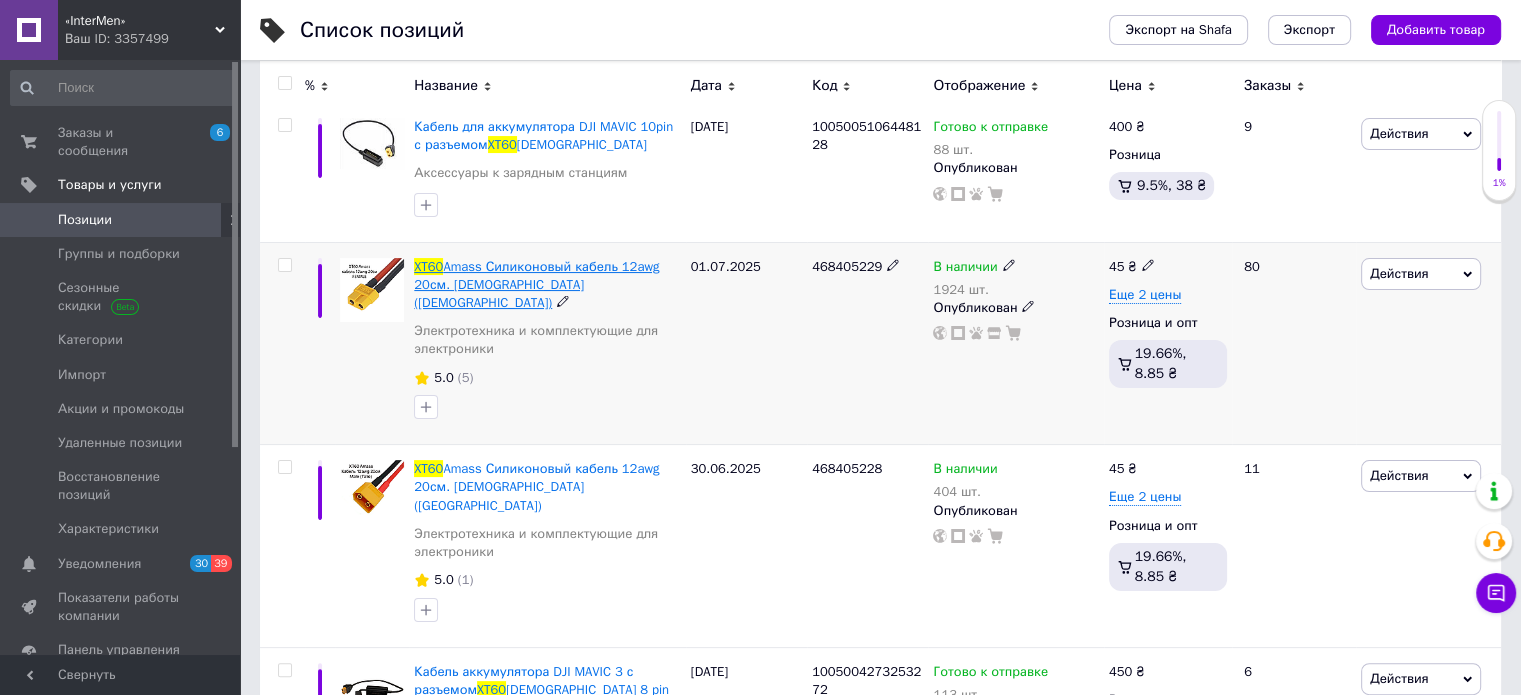 type on "xt60" 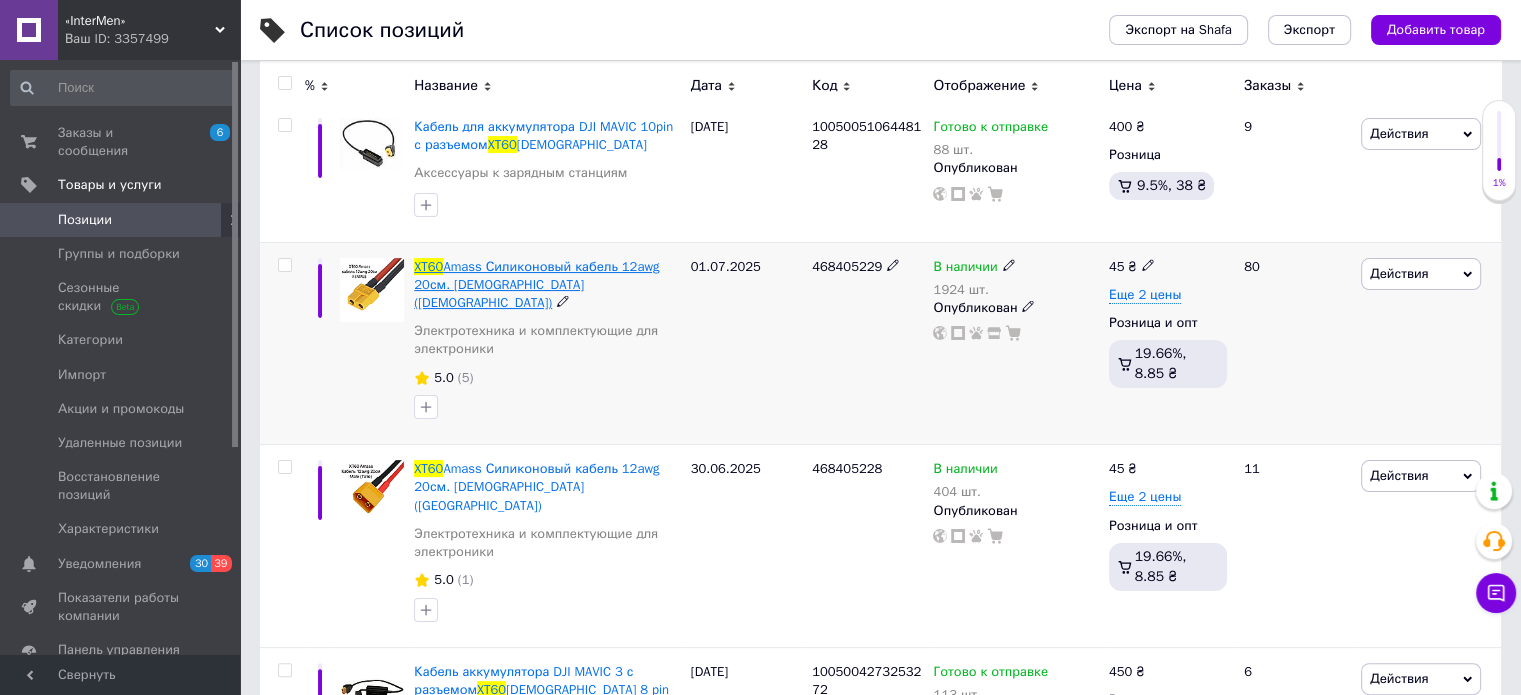 click on "Amass Силиконовый кабель 12awg 20см. FEMALE (Мама)" at bounding box center (536, 284) 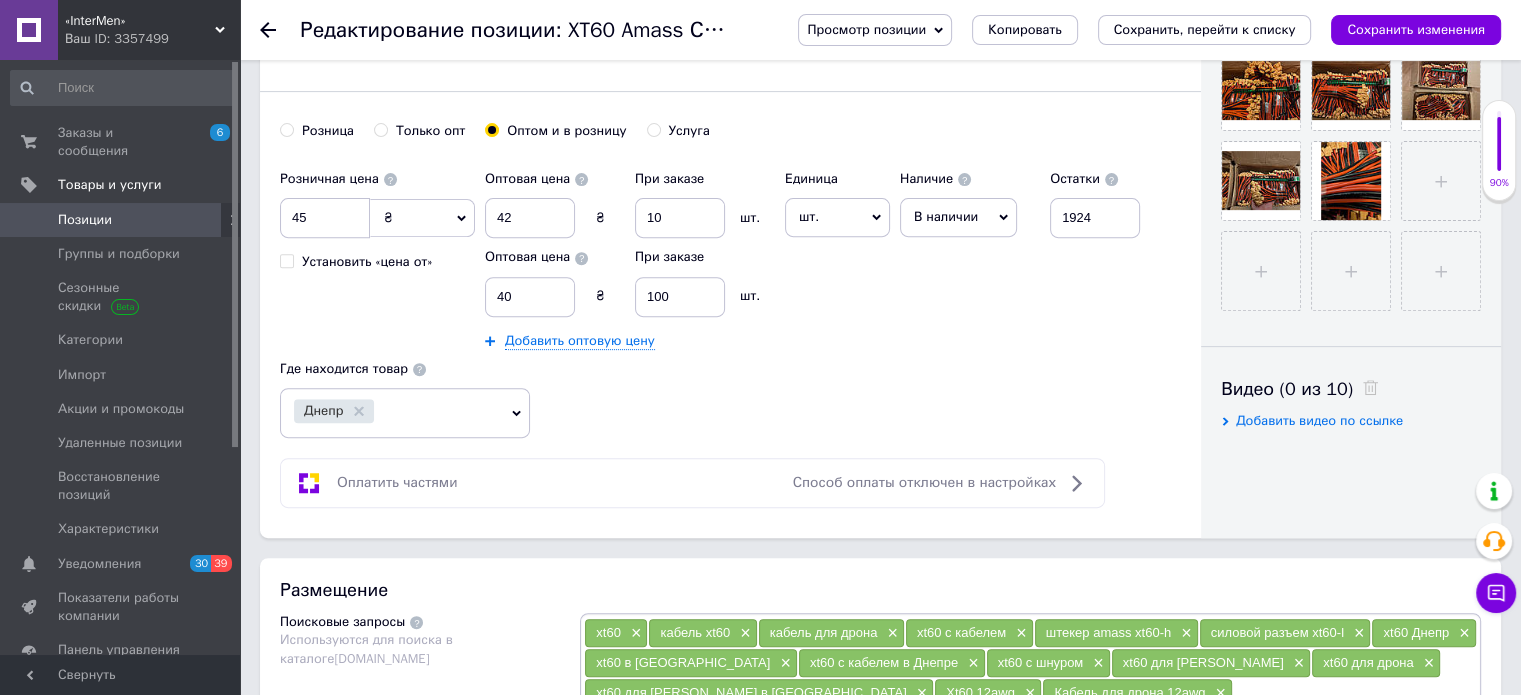 scroll, scrollTop: 800, scrollLeft: 0, axis: vertical 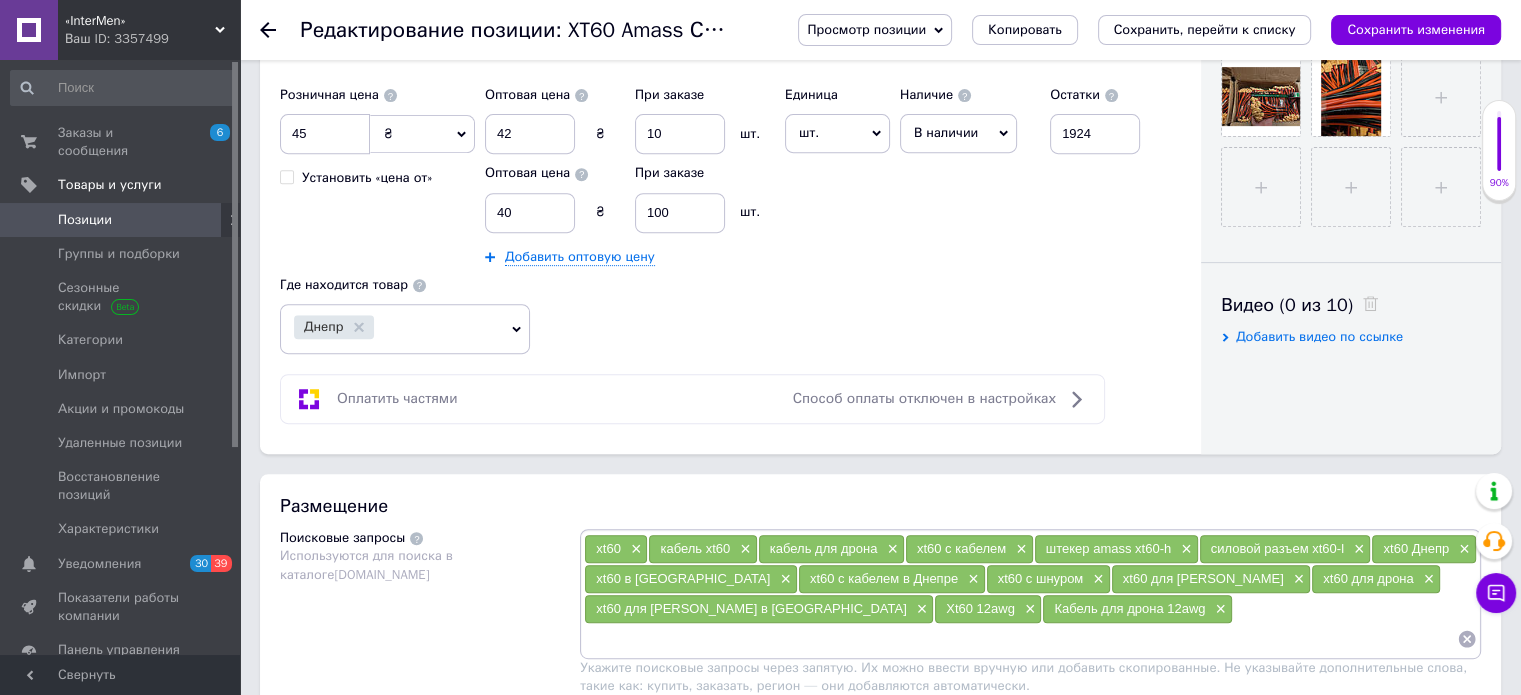 click on "В наличии" at bounding box center [958, 133] 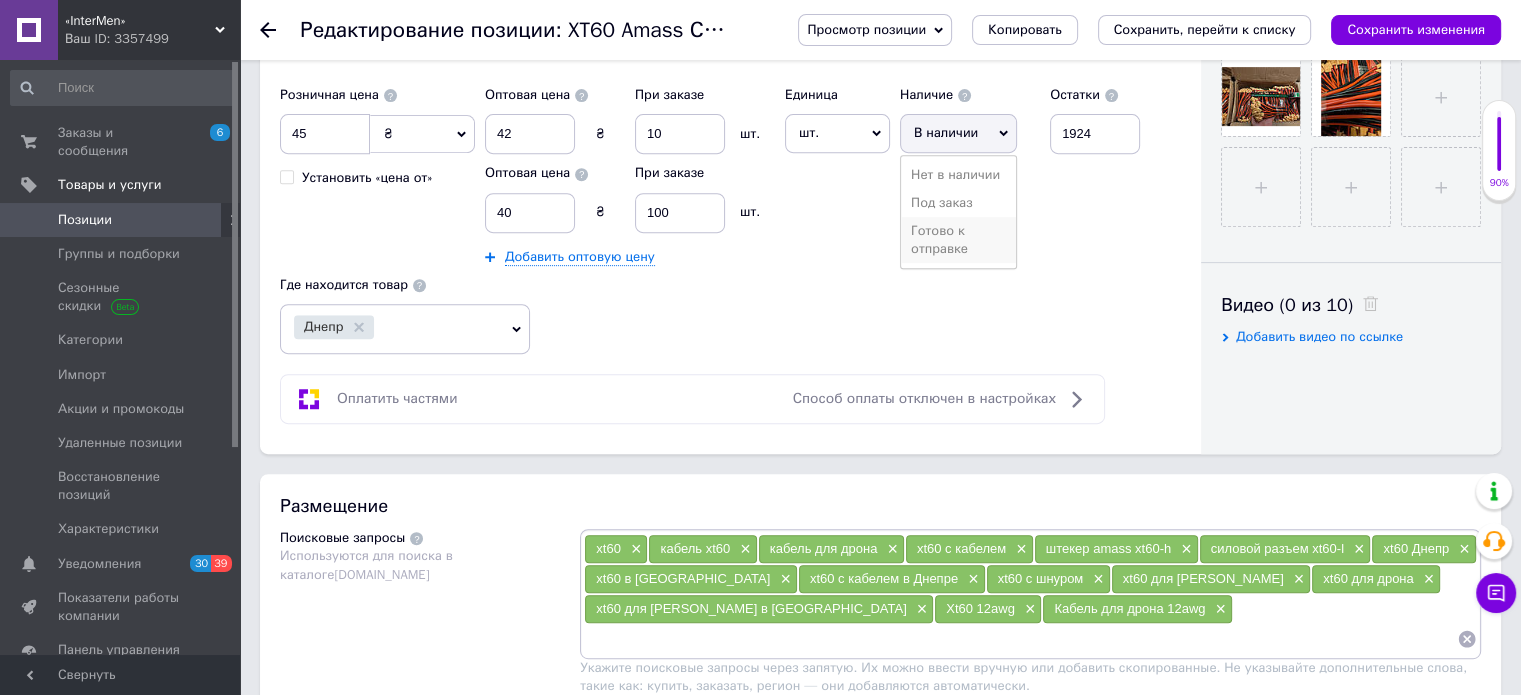 click on "Готово к отправке" at bounding box center (958, 240) 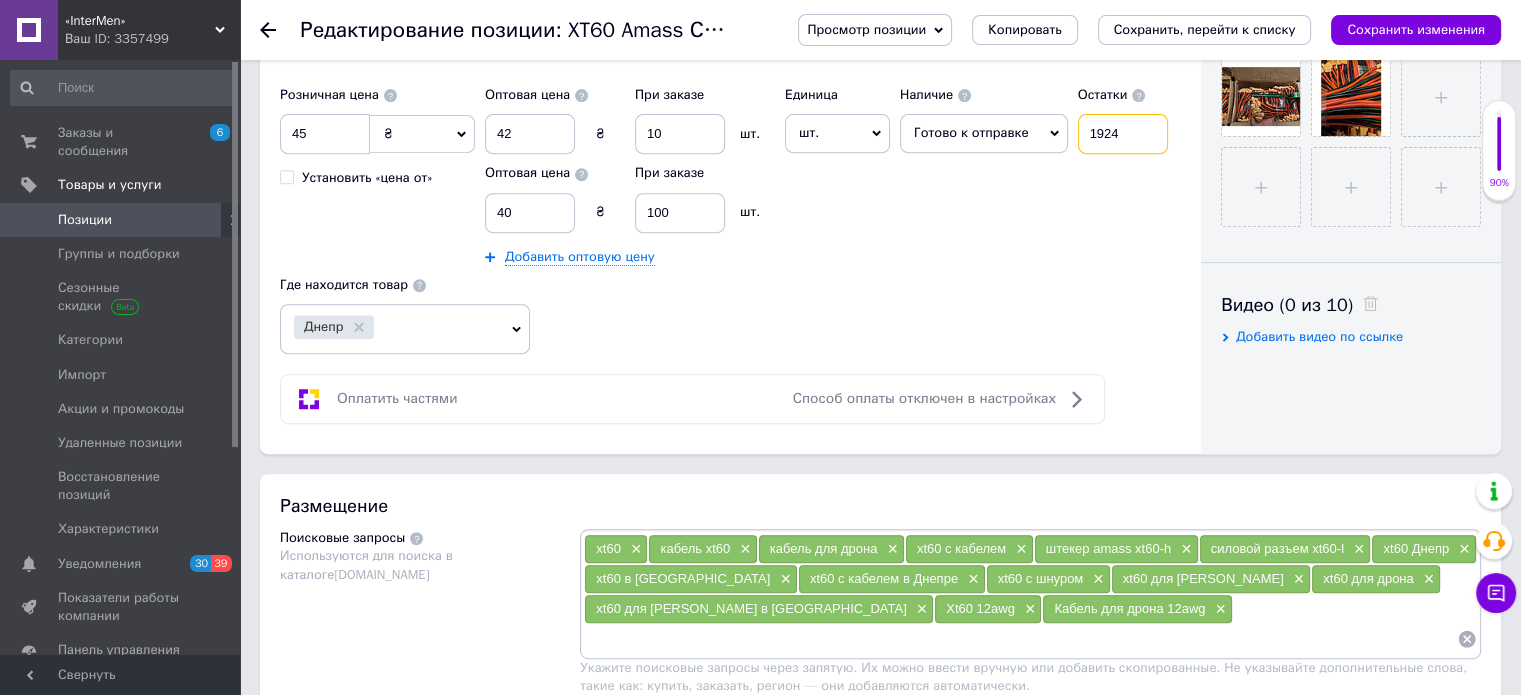 click on "1924" at bounding box center [1123, 134] 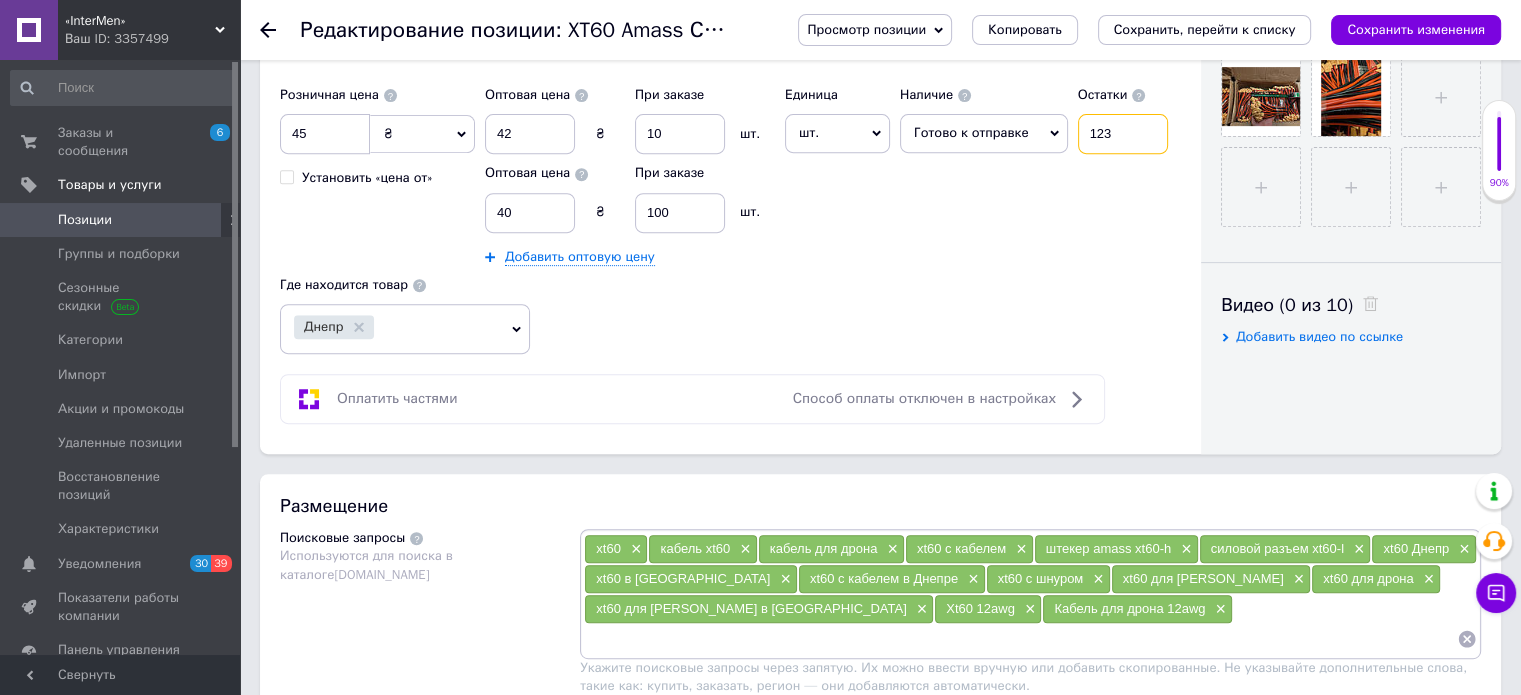 type on "123" 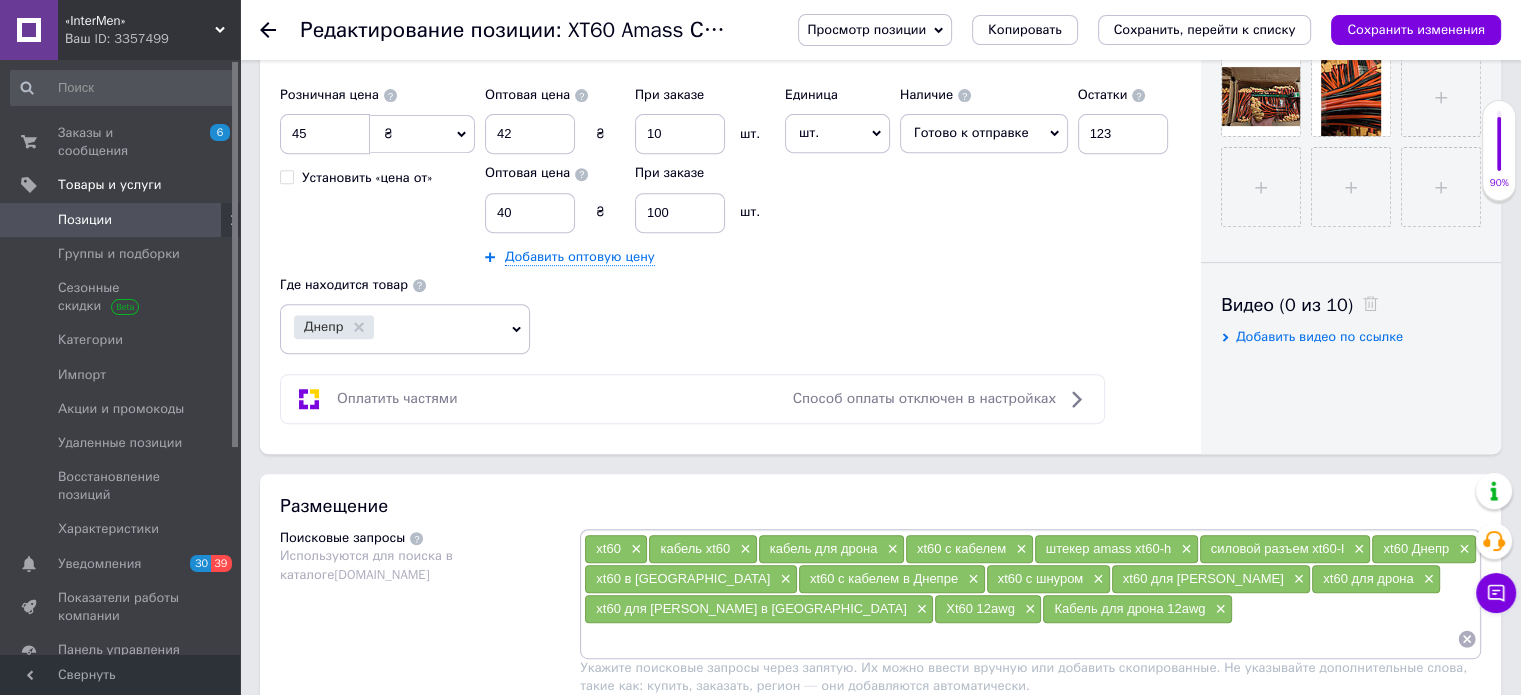 click on "Розничная цена 45 ₴ $ € CHF £ ¥ PLN ₸ MDL HUF KGS CN¥ TRY ₩ lei Установить «цена от» Оптовая цена 42 ₴ При заказе 10 шт. Оптовая цена 40 ₴ При заказе 100 шт. Добавить оптовую цену Единица шт. Популярное комплект упаковка кв.м пара м кг пог.м услуга т а автоцистерна ампула б баллон банка блистер бобина бочка бут бухта в ватт ведро выезд г г га гигакалория год гр/кв.м д дал два месяца день доза е еврокуб ед. к кВт канистра карат кв.дм кв.м кв.см кв.фут квартал кг кг/кв.м км колесо комплект коробка куб.дм куб.м л л лист м м мВт месяц мешок минута мл мм моток н набор неделя номер о объект п" at bounding box center [729, 171] 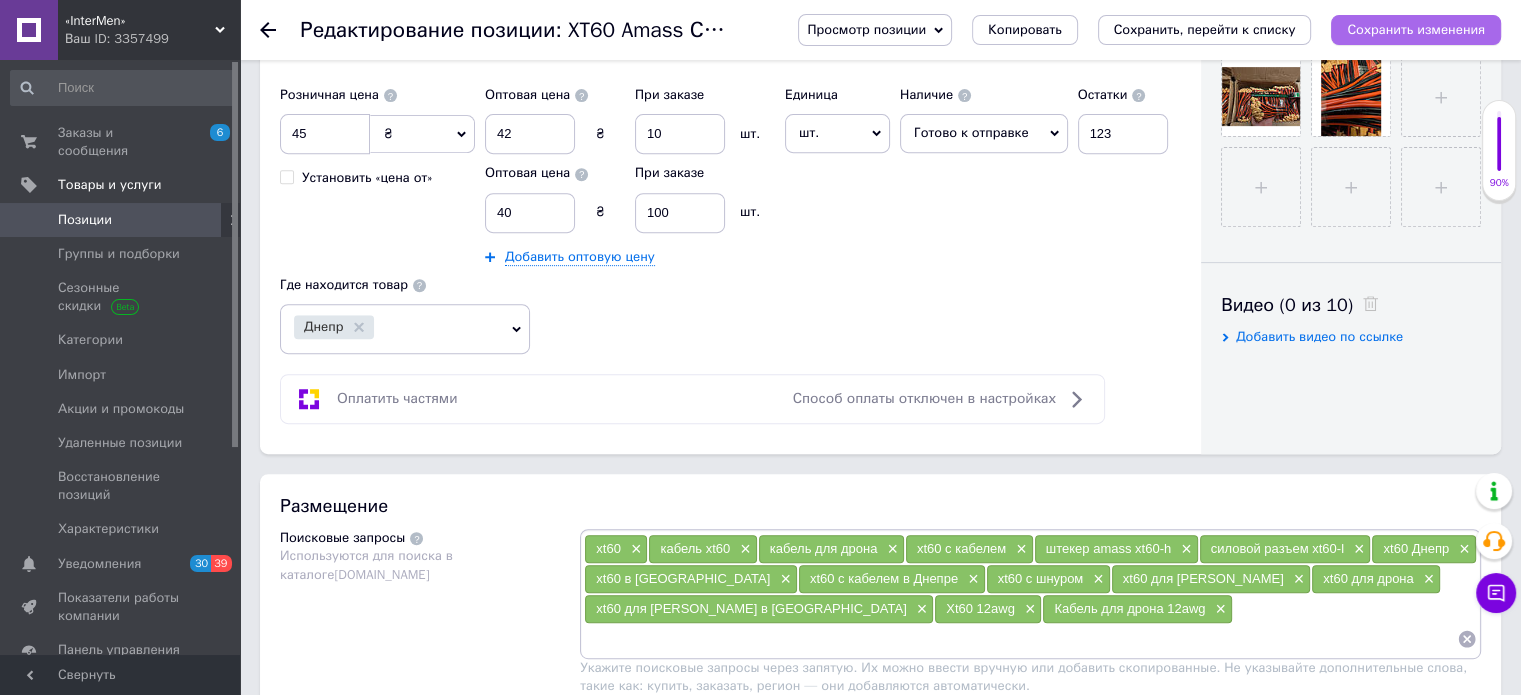 click on "Сохранить изменения" at bounding box center (1416, 29) 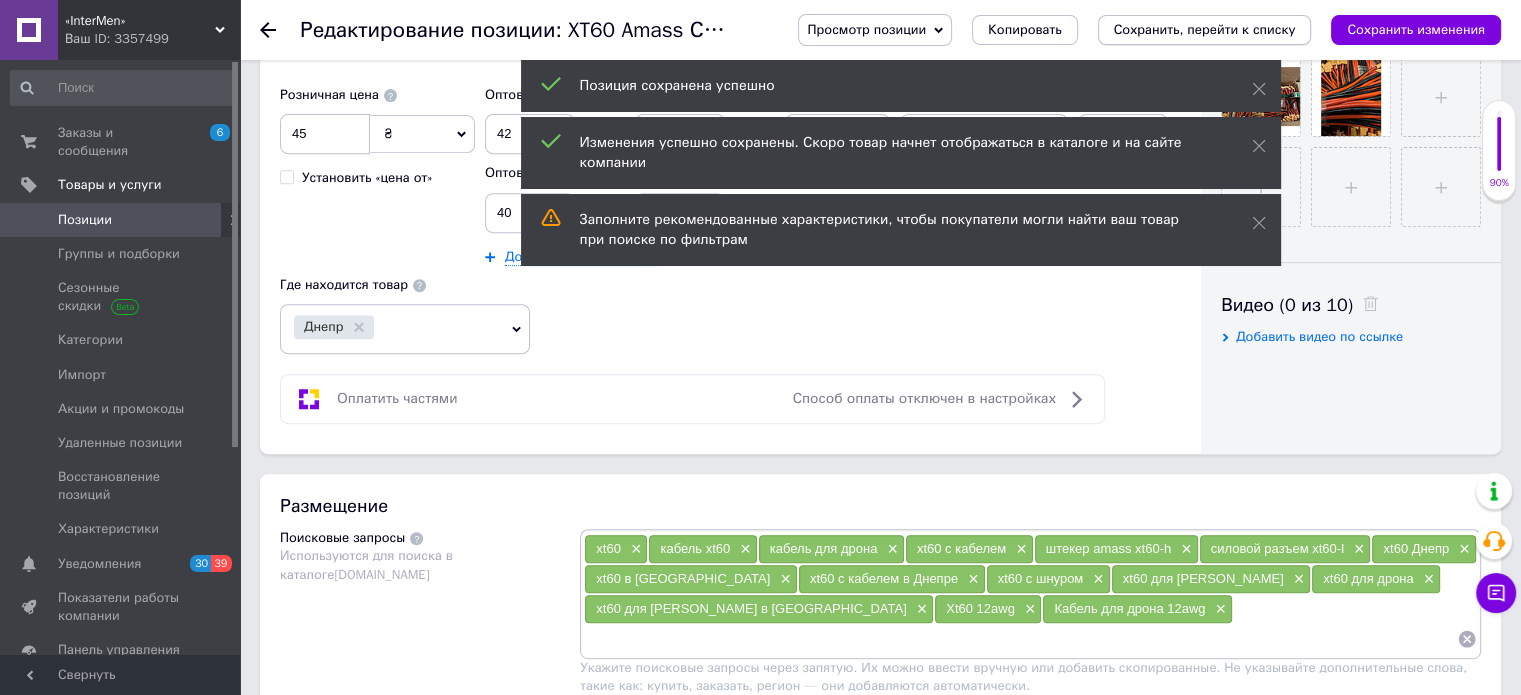 click on "Сохранить, перейти к списку" at bounding box center (1205, 29) 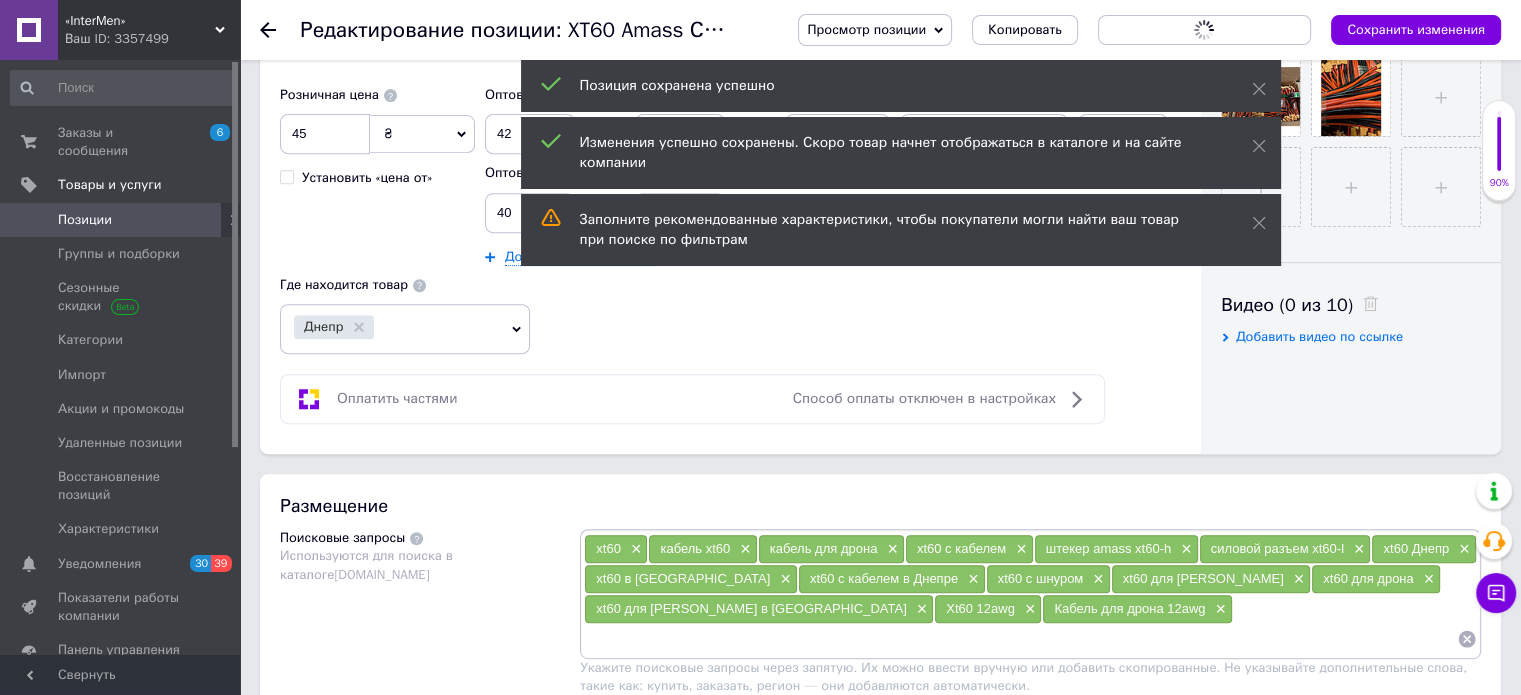 scroll, scrollTop: 964, scrollLeft: 0, axis: vertical 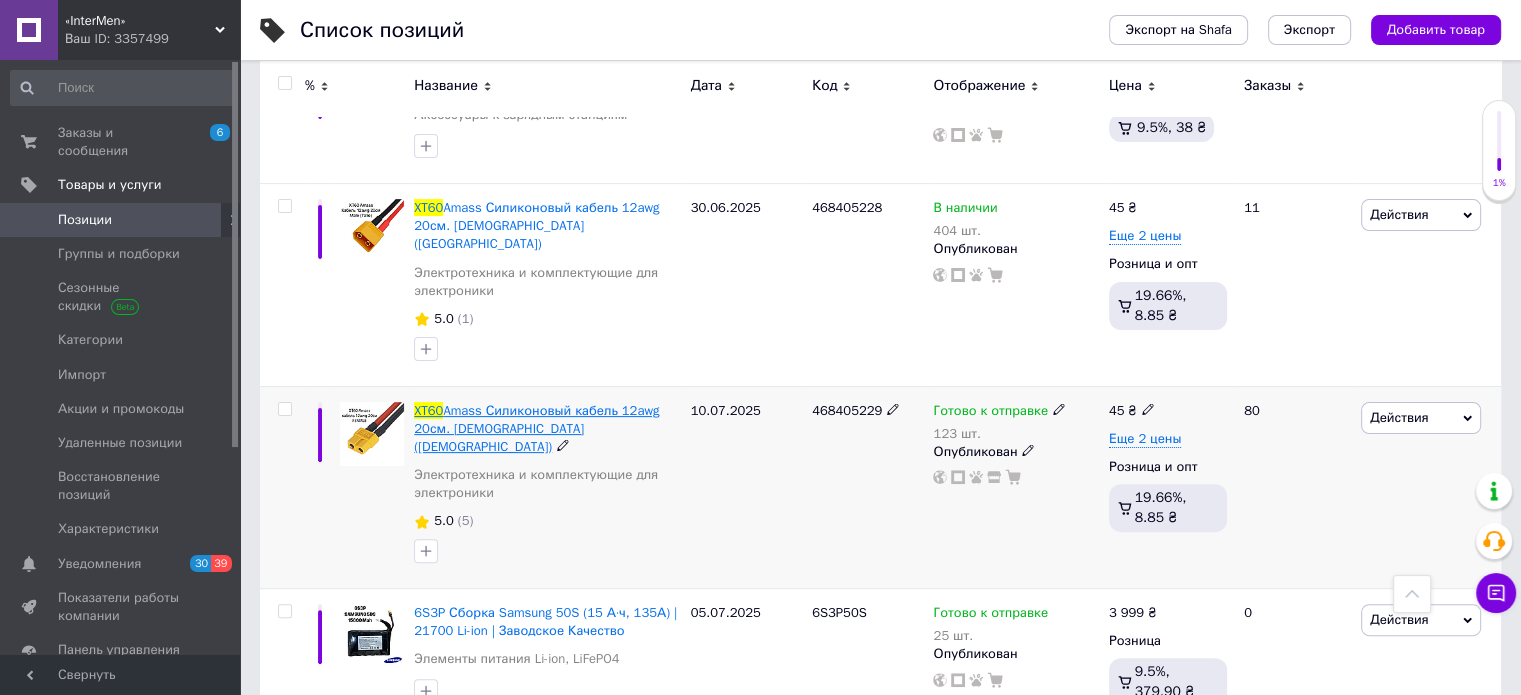 click on "Amass Силиконовый кабель 12awg 20см. FEMALE (Мама)" at bounding box center [536, 428] 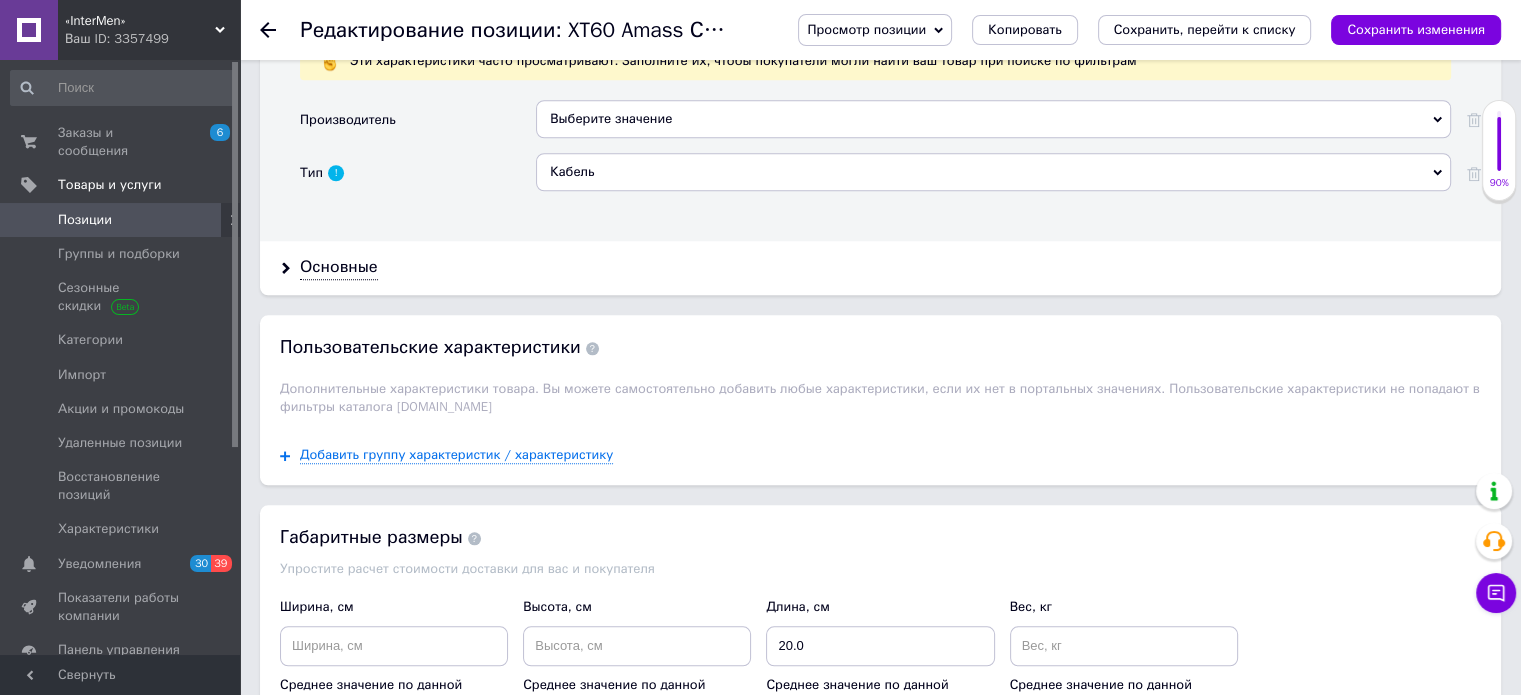 scroll, scrollTop: 2200, scrollLeft: 0, axis: vertical 